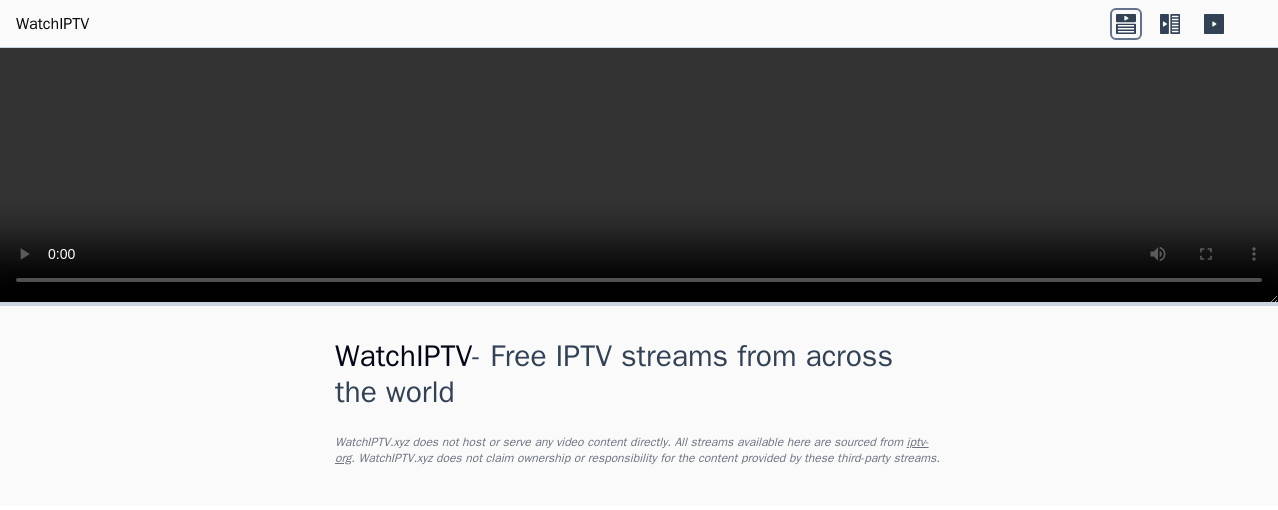 scroll, scrollTop: 0, scrollLeft: 0, axis: both 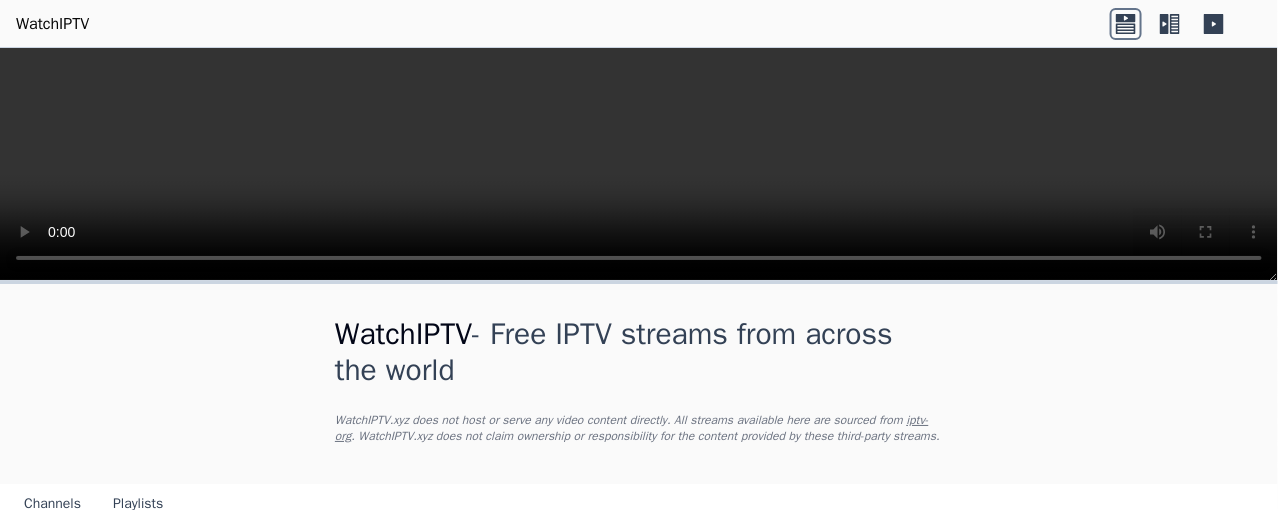click at bounding box center (639, 164) 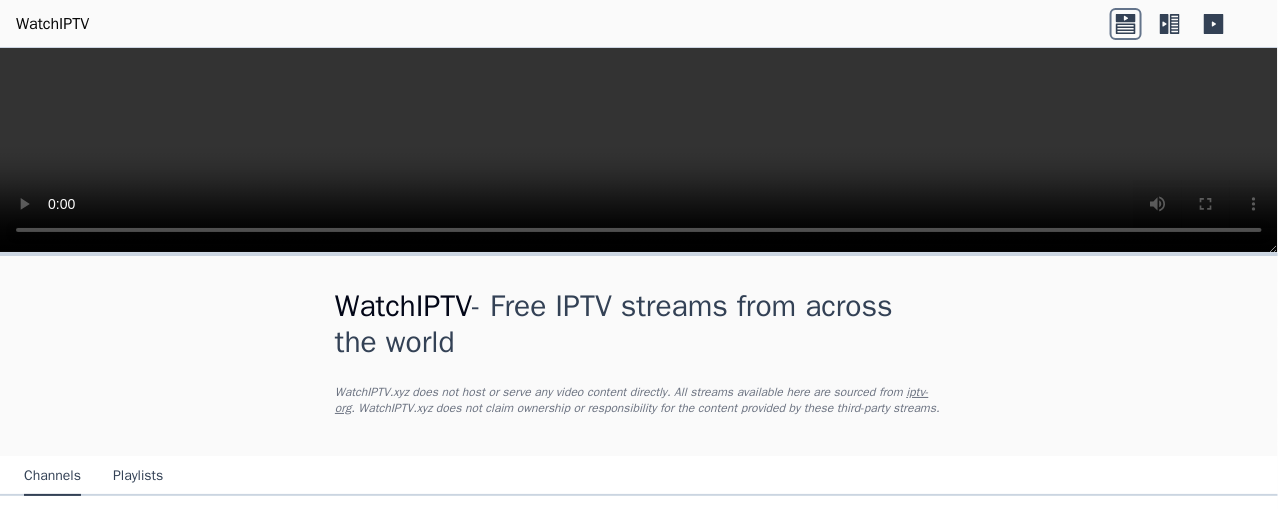 click on "WatchIPTV  - Free IPTV streams from across the world WatchIPTV.xyz does not host or serve any video content directly. All streams available here are sourced from   iptv-org . WatchIPTV.xyz does not claim ownership or responsibility for the content provided by these third-party streams. Channels Playlists Show Geo-blocked Canada French All categories Rating Popularity [NUMBER] LCN CA 🌎 Region-free fra Popularity [NUMBER] Ici RDI CA 🌎 Region-free news fra Popularity [NUMBER] Stingray Classica CA 🌎 Region-free Stingray Music music eng deu spa fra Popularity [NUMBER] CKTV-DT CA 🌎 Region-free ICI general fra Popularity [NUMBER] Montreal Greek TV CA 🌎 Region-free ell fra eng Popularity [NUMBER] CJBR-DT CA 🌎 Region-free ICI general fra Popularity [NUMBER] Stingray Classica CA 🌎 Region-free Stingray Music music eng deu spa fra Popularity [NUMBER] CBLFT-DT CA 🌎 Region-free ICI general fra Popularity [NUMBER] CKTM-DT CA 🌎 Region-free ICI general fra Popularity [NUMBER] CKSH-DT CA 🌎 Region-free ICI general fra Popularity [NUMBER] CBOFT-DT CA ICI" at bounding box center (639, 964) 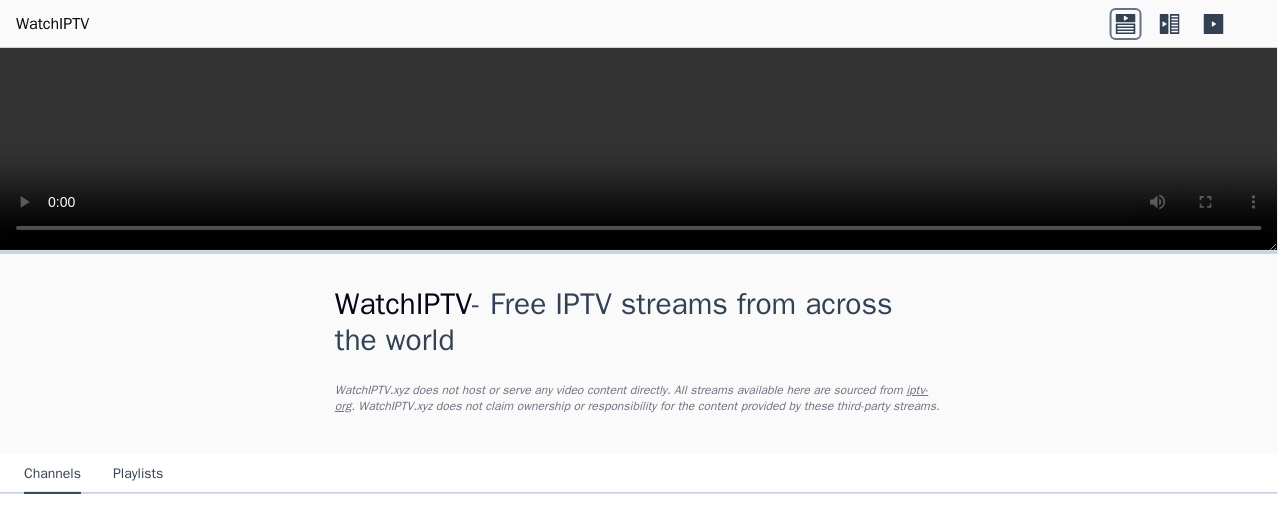 click at bounding box center (639, 149) 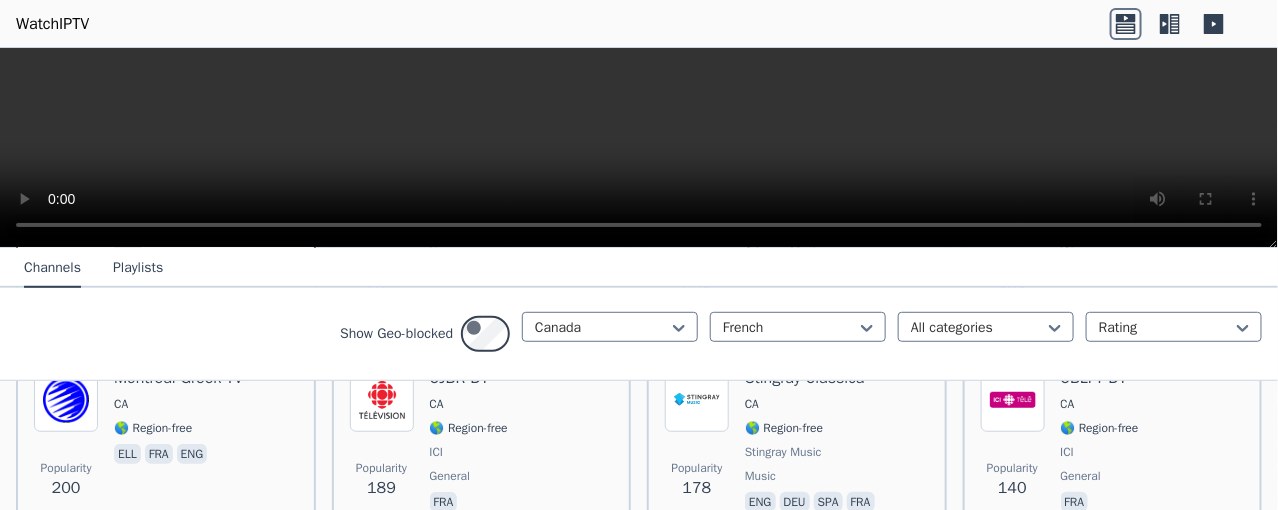 scroll, scrollTop: 599, scrollLeft: 0, axis: vertical 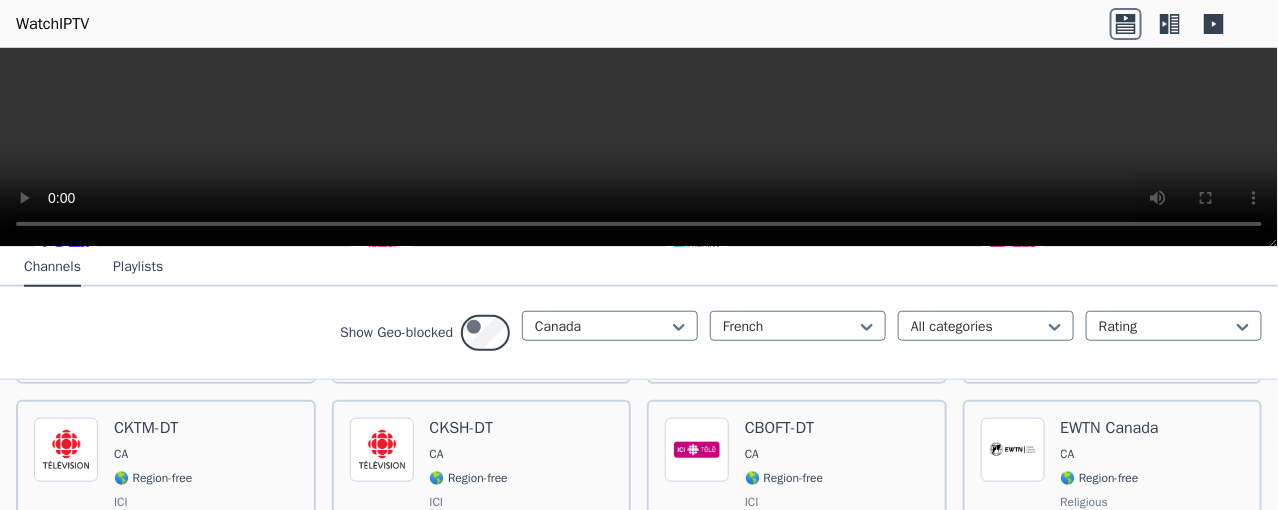 click on "Playlists" at bounding box center (138, 268) 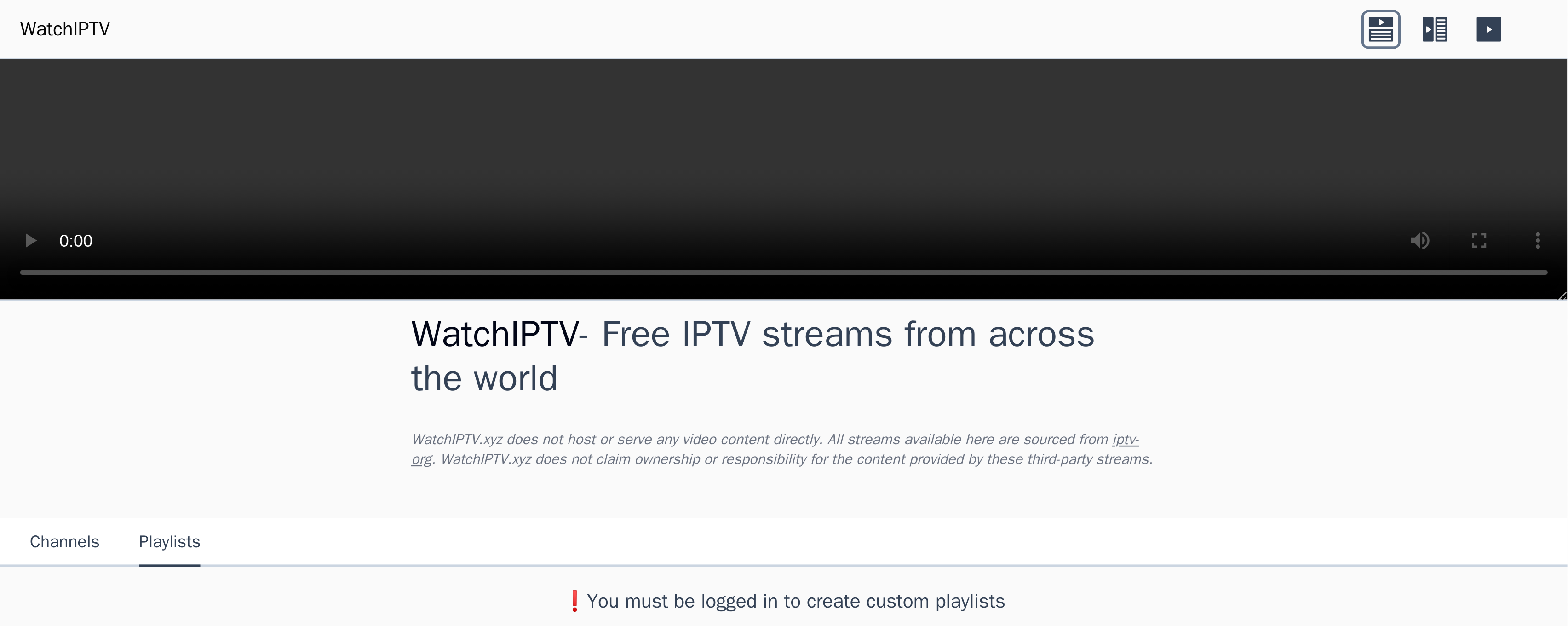 scroll, scrollTop: 87, scrollLeft: 0, axis: vertical 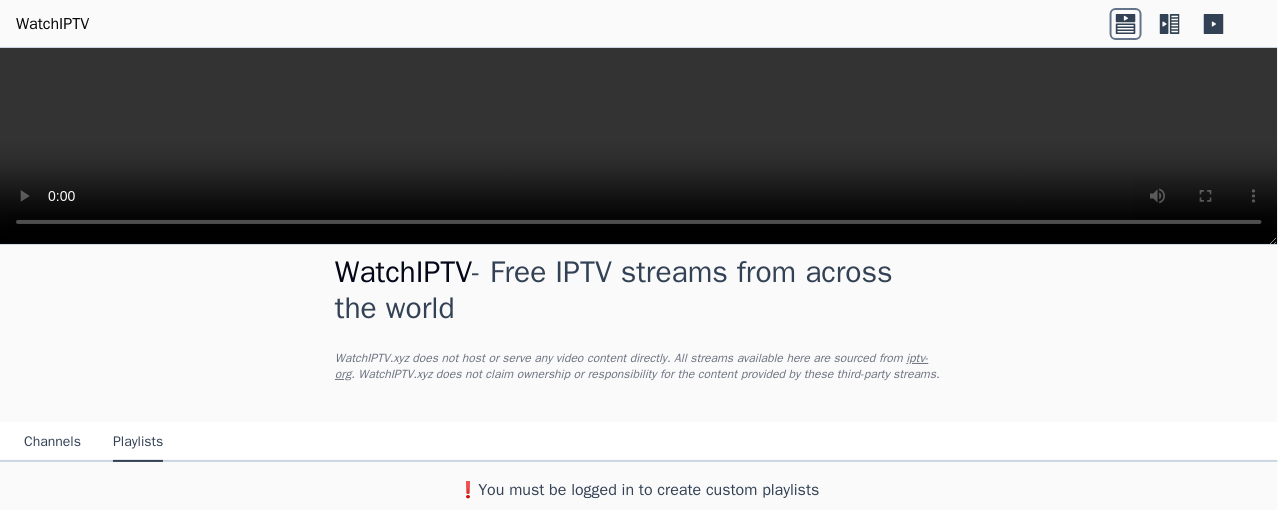 type 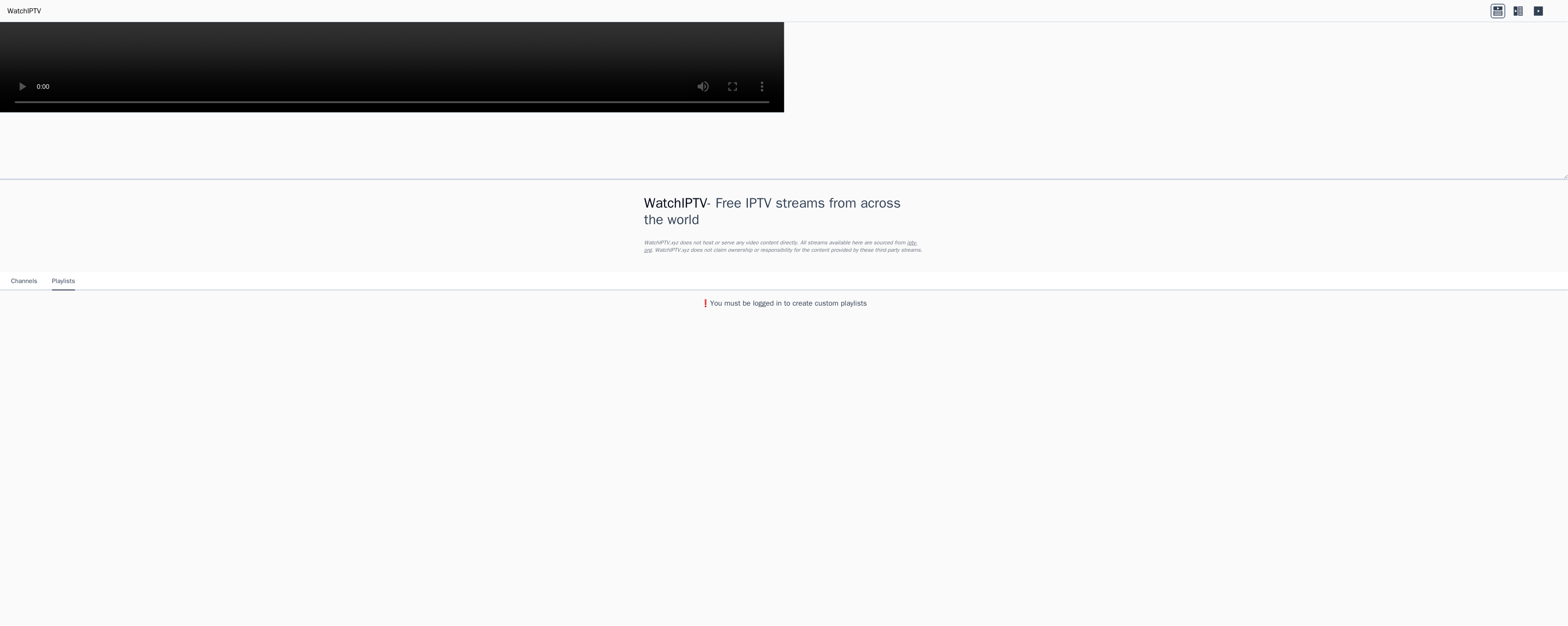 scroll, scrollTop: 0, scrollLeft: 0, axis: both 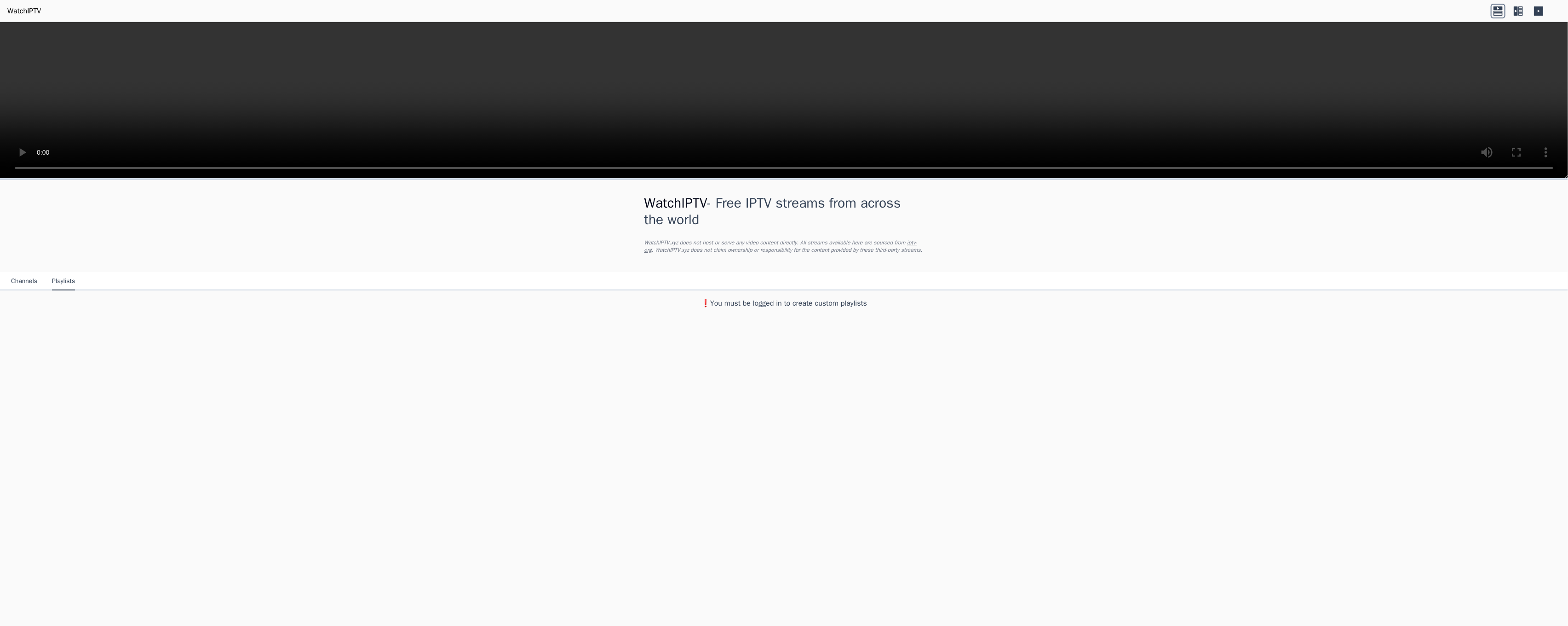 click on "Channels" at bounding box center [24, 282] 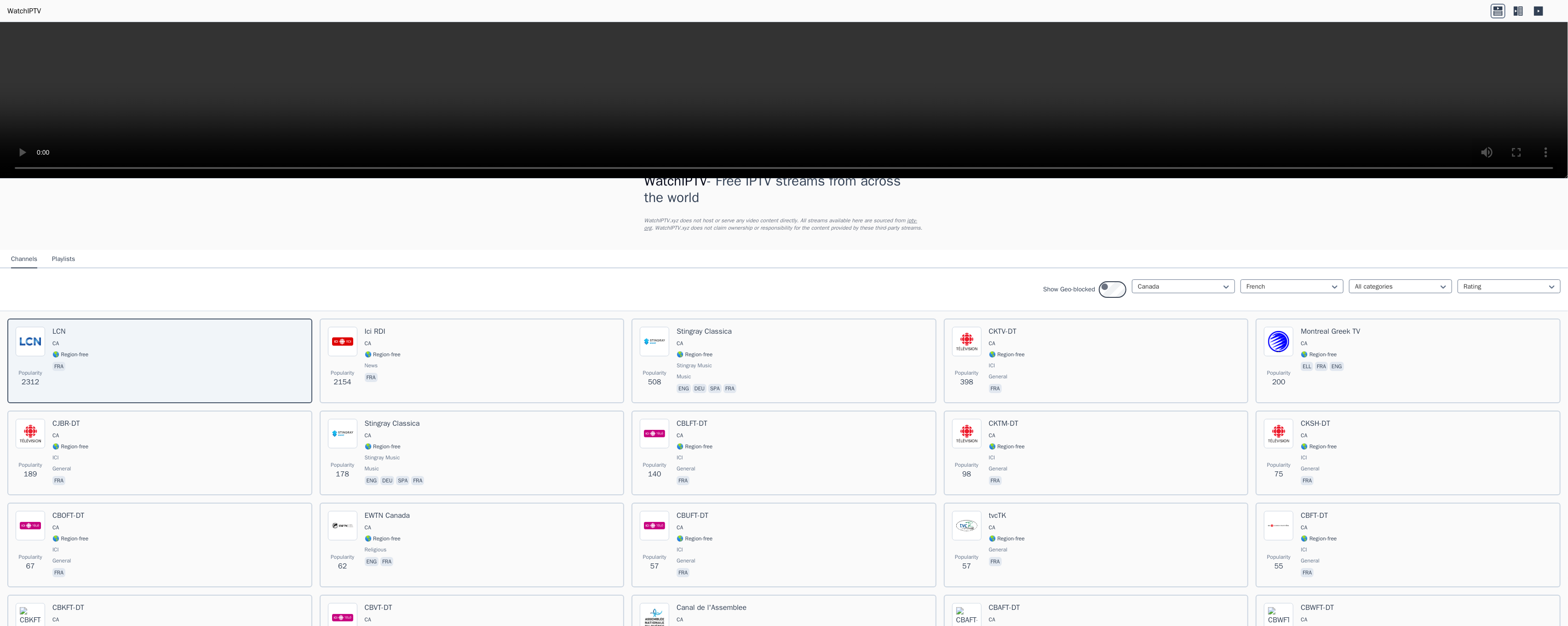scroll, scrollTop: 0, scrollLeft: 0, axis: both 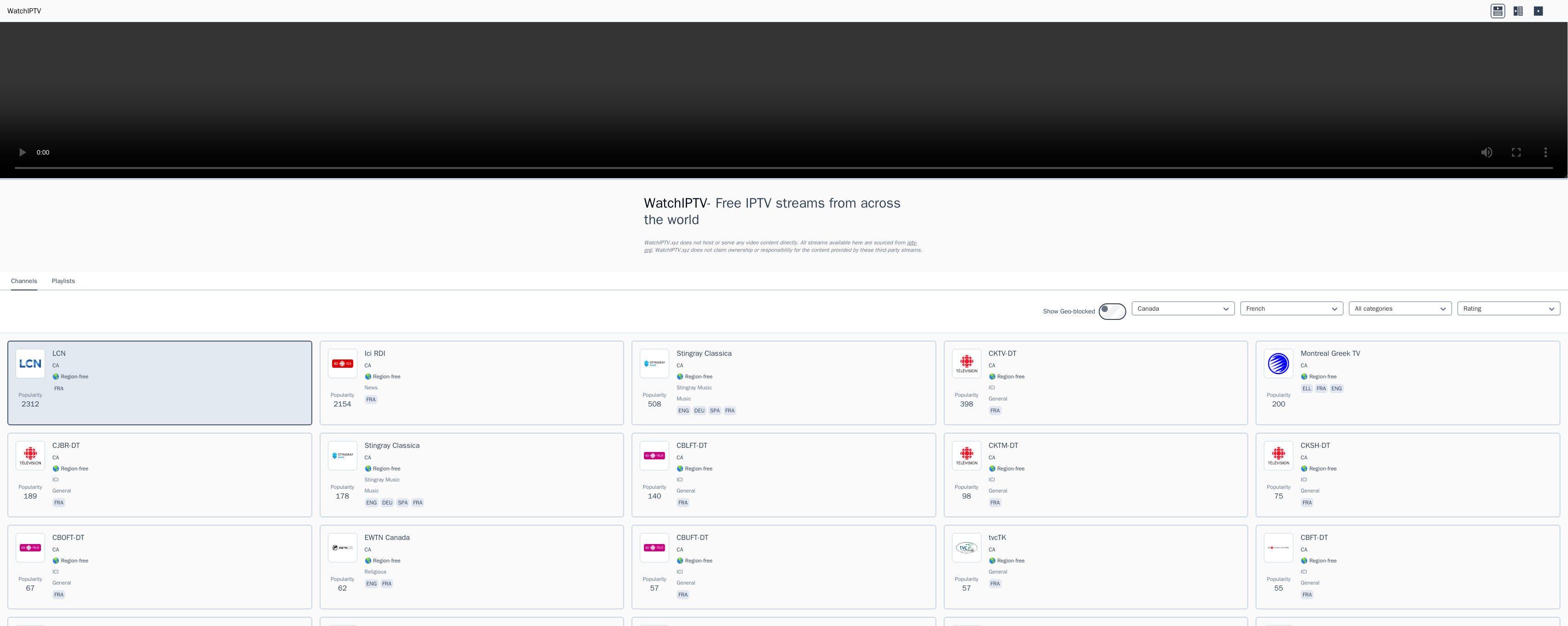 click on "LCN CA 🌎 Region-free fra" at bounding box center (70, 383) 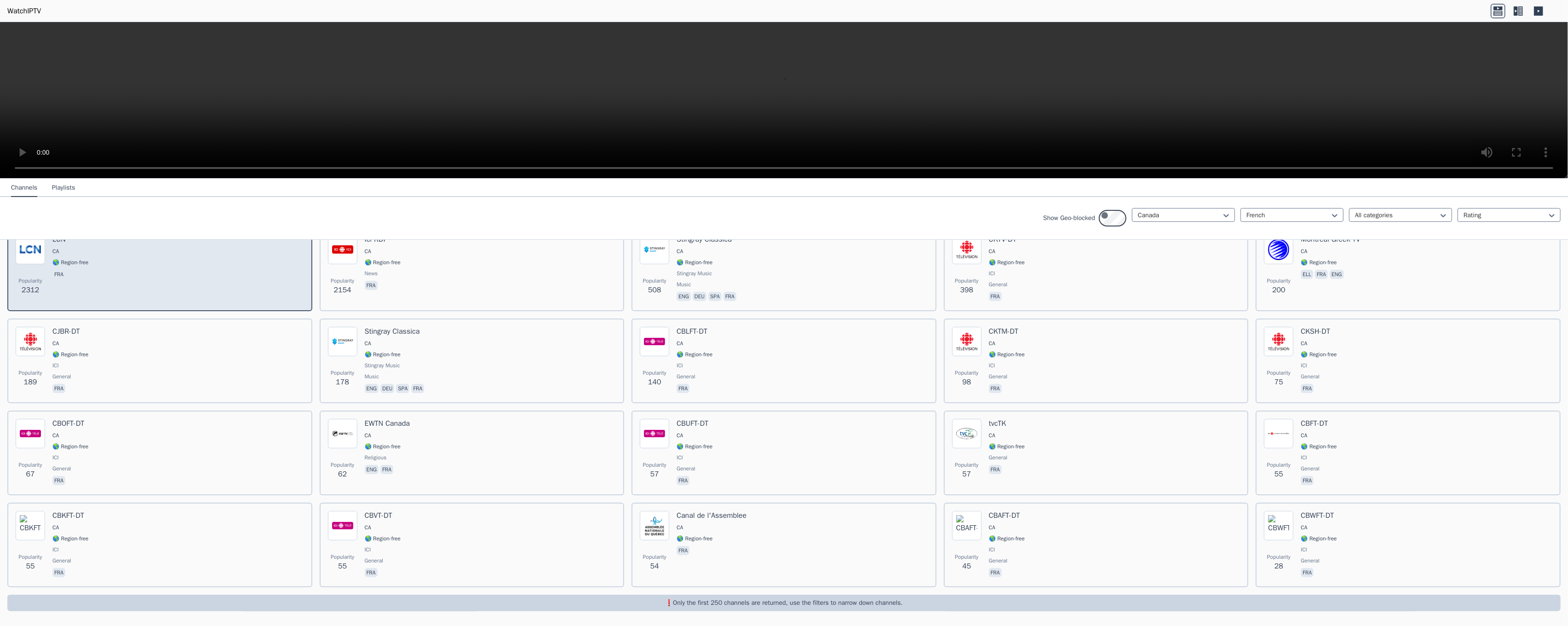 scroll, scrollTop: 0, scrollLeft: 0, axis: both 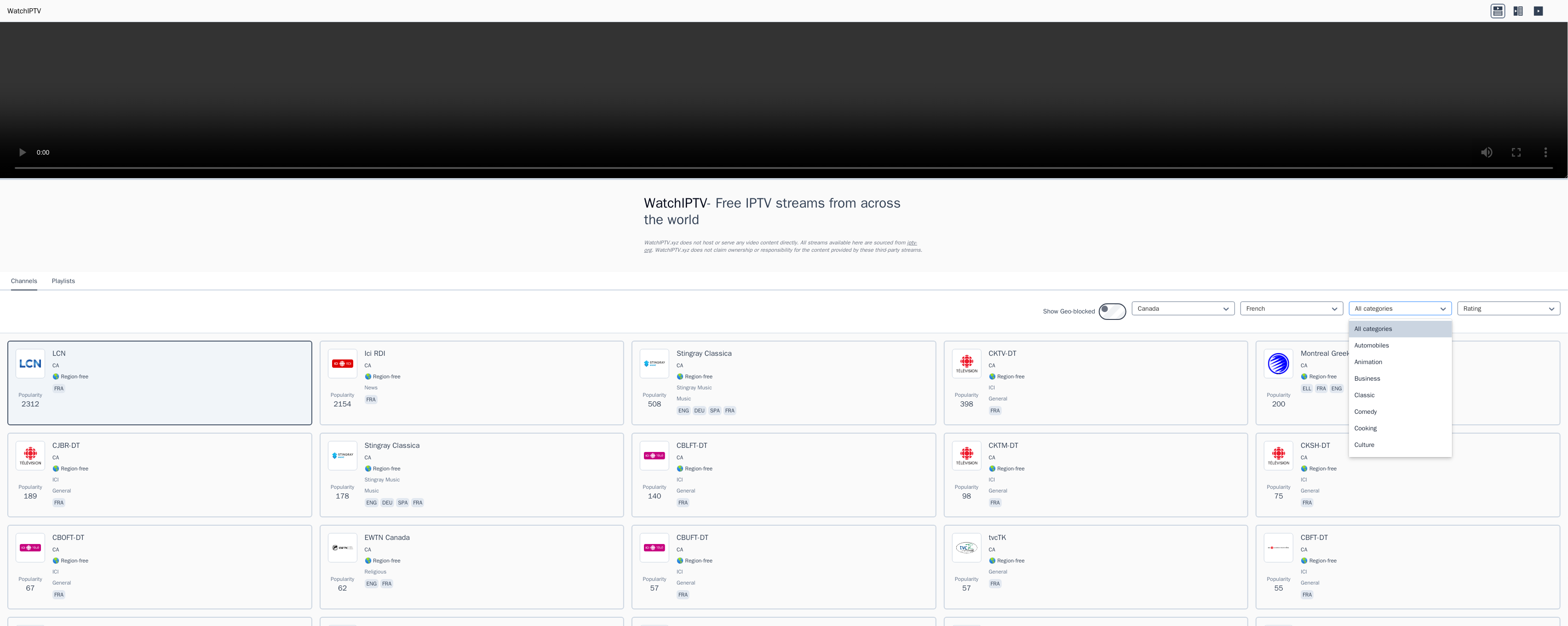 click on "All categories" at bounding box center [1401, 308] 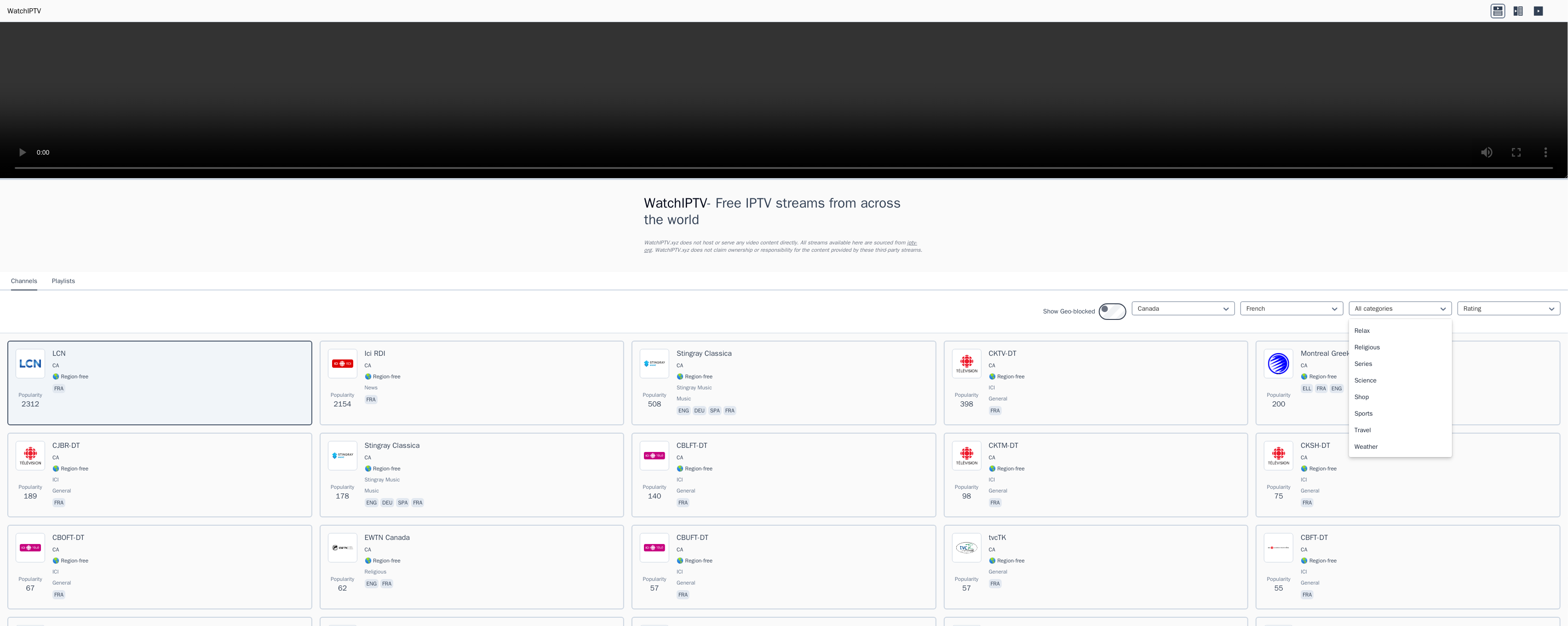 scroll, scrollTop: 436, scrollLeft: 0, axis: vertical 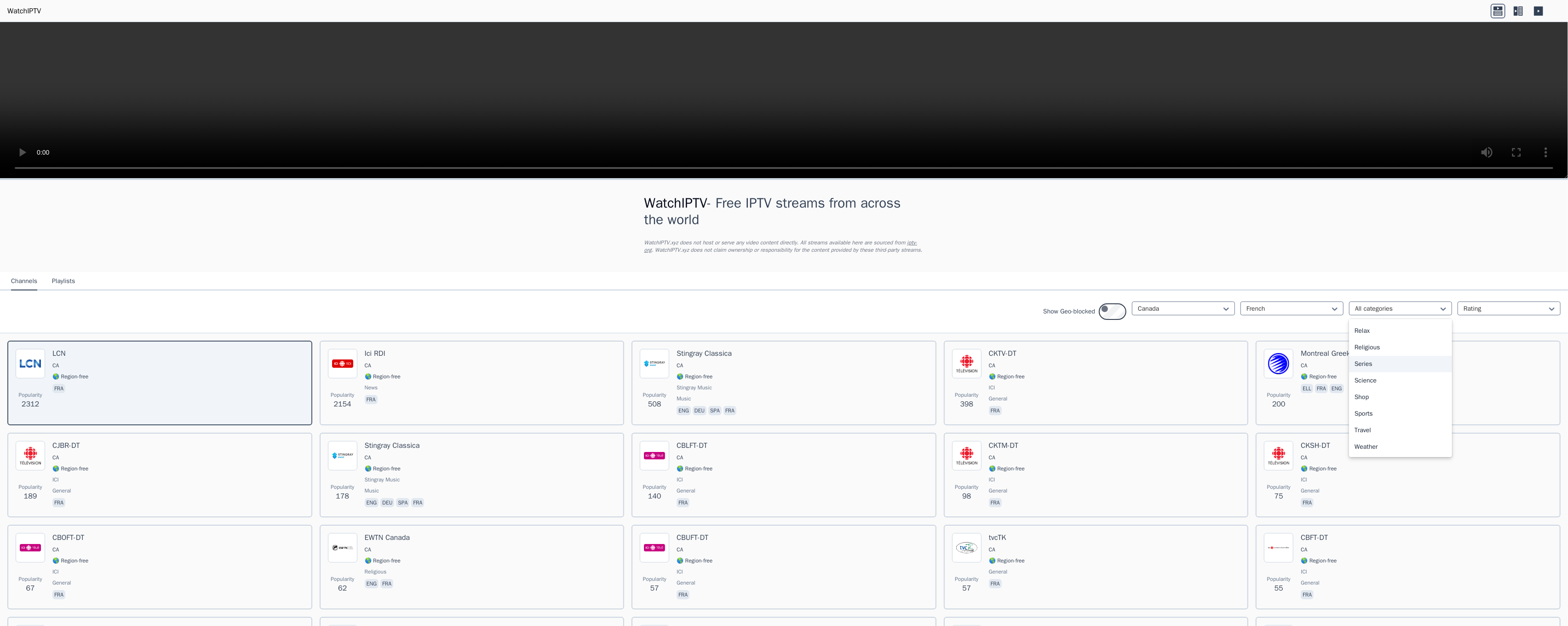 click on "Series" at bounding box center (1401, 364) 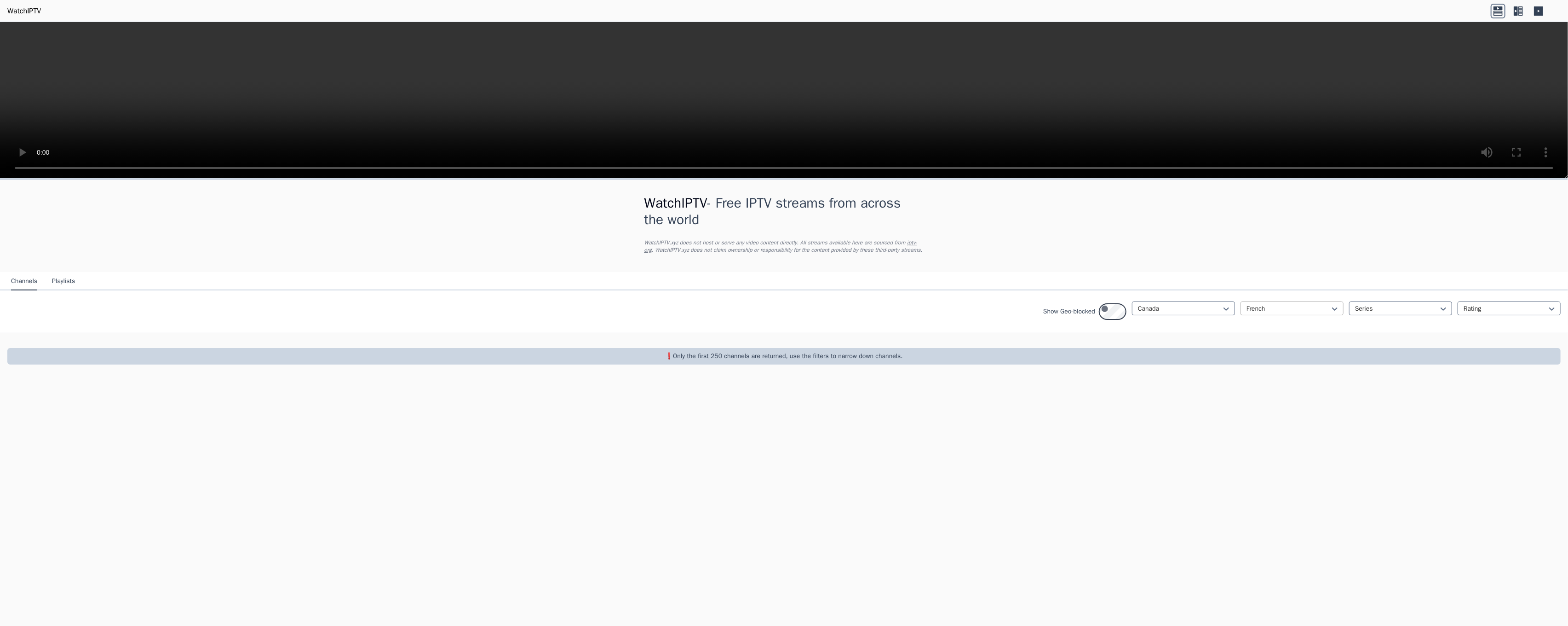 click on "French" at bounding box center [1292, 308] 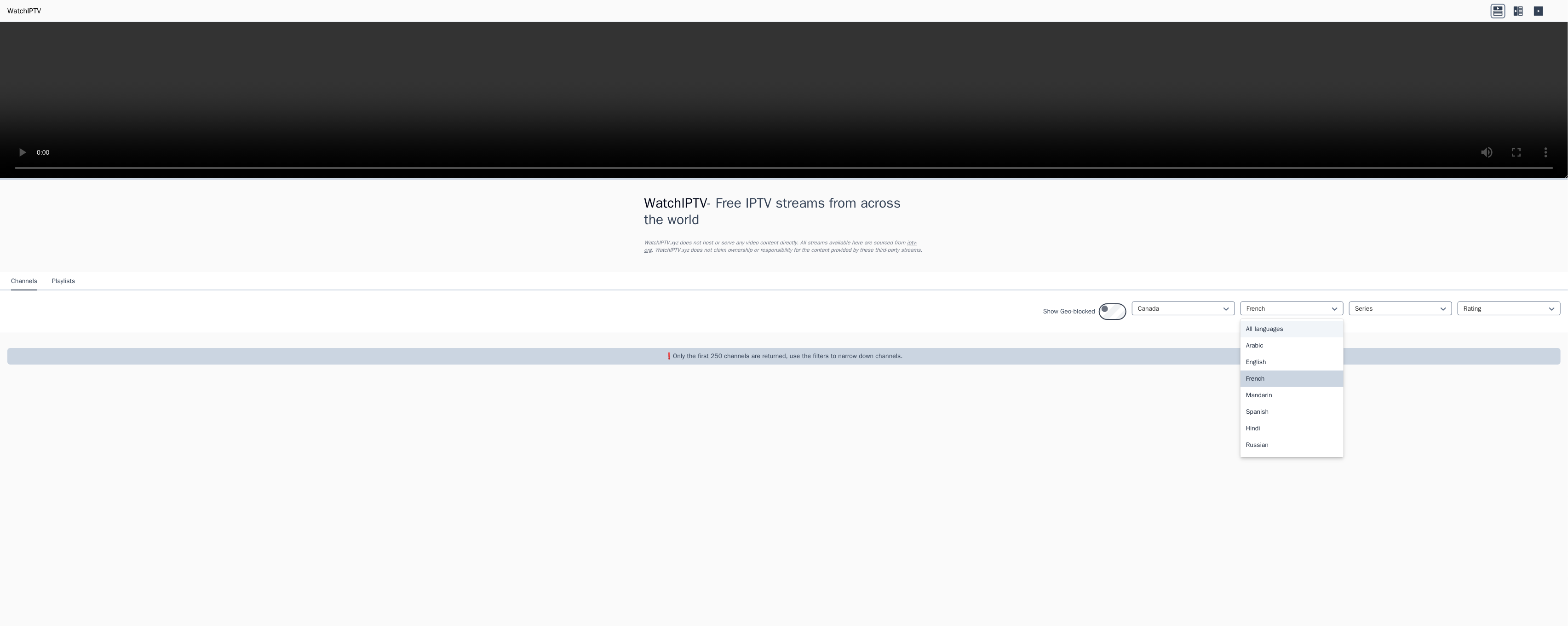 click on "All languages" at bounding box center [1292, 329] 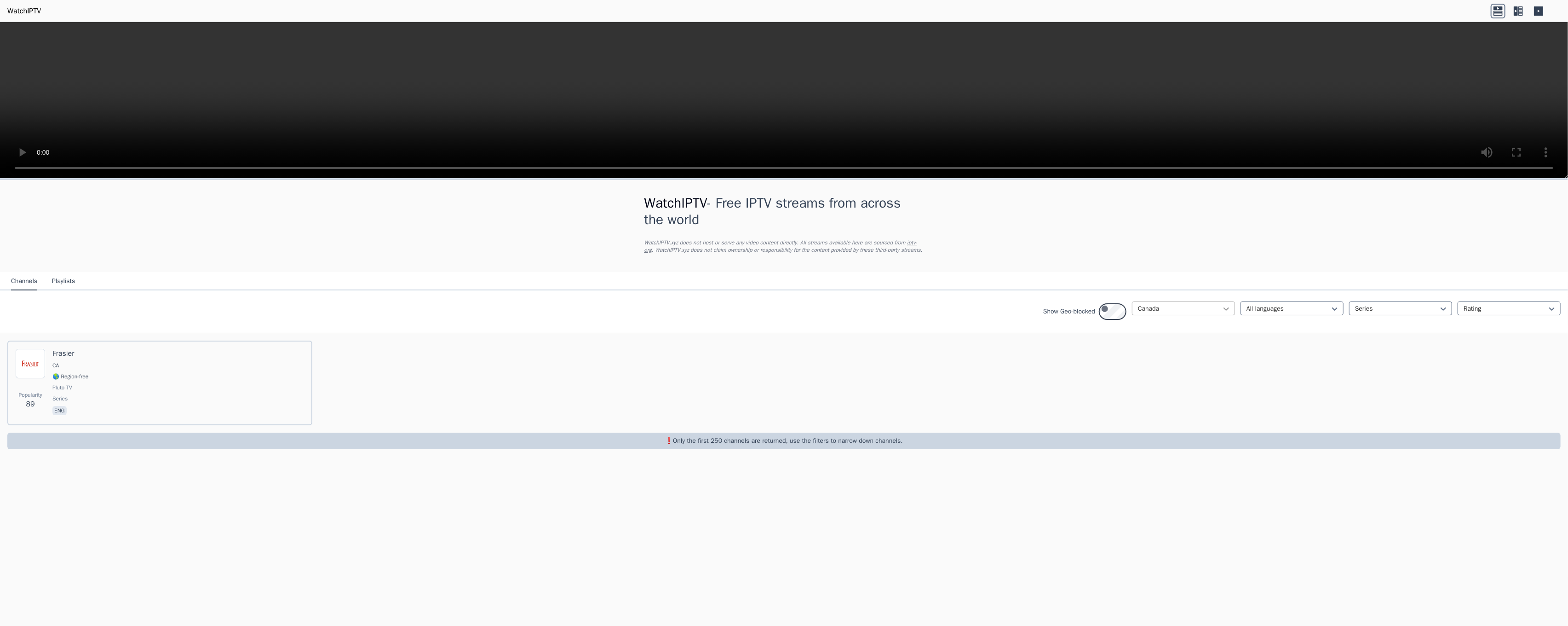 click 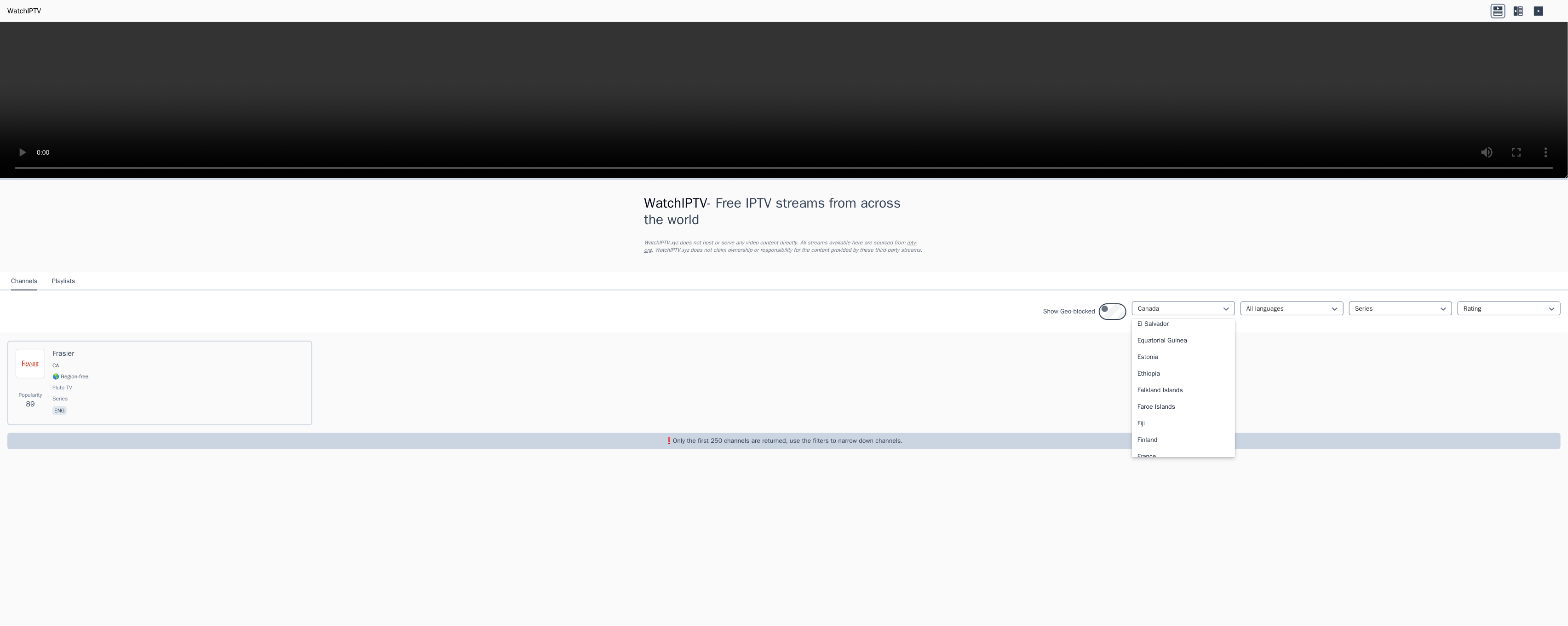 scroll, scrollTop: 1327, scrollLeft: 0, axis: vertical 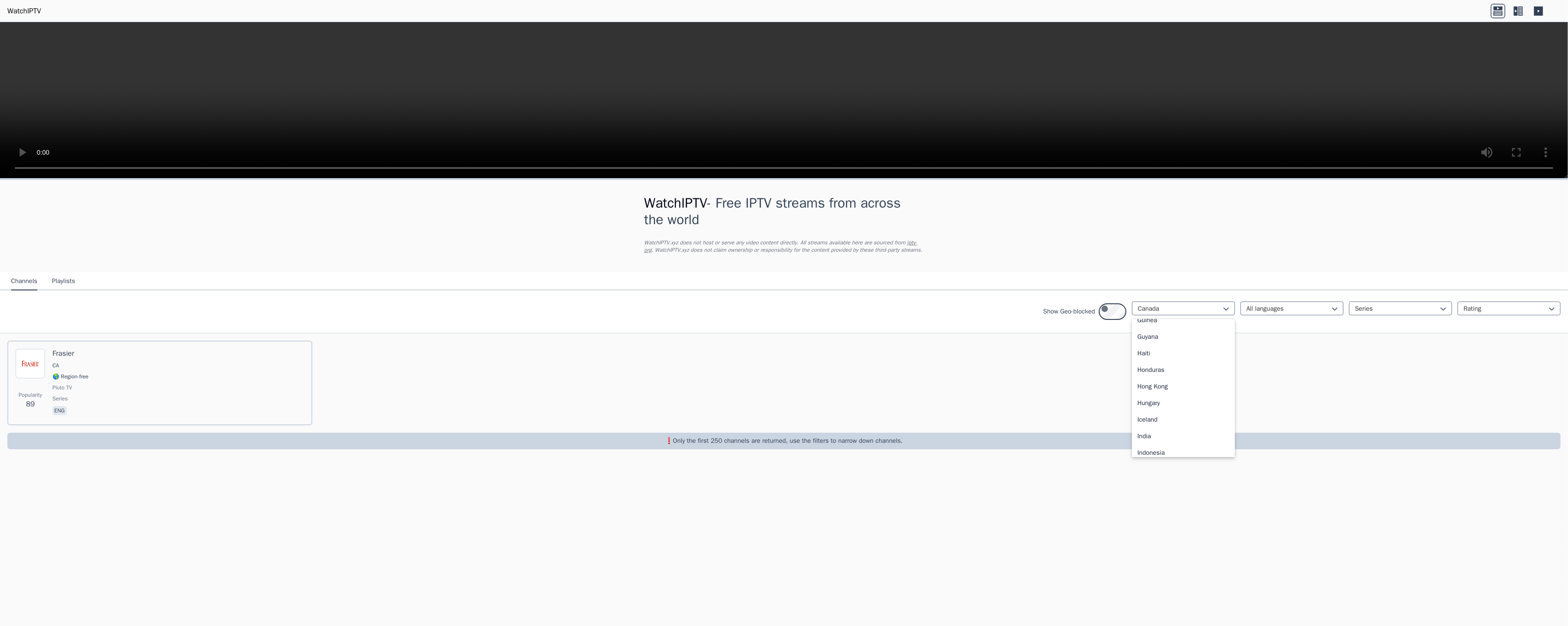click on "France" at bounding box center [1183, 88] 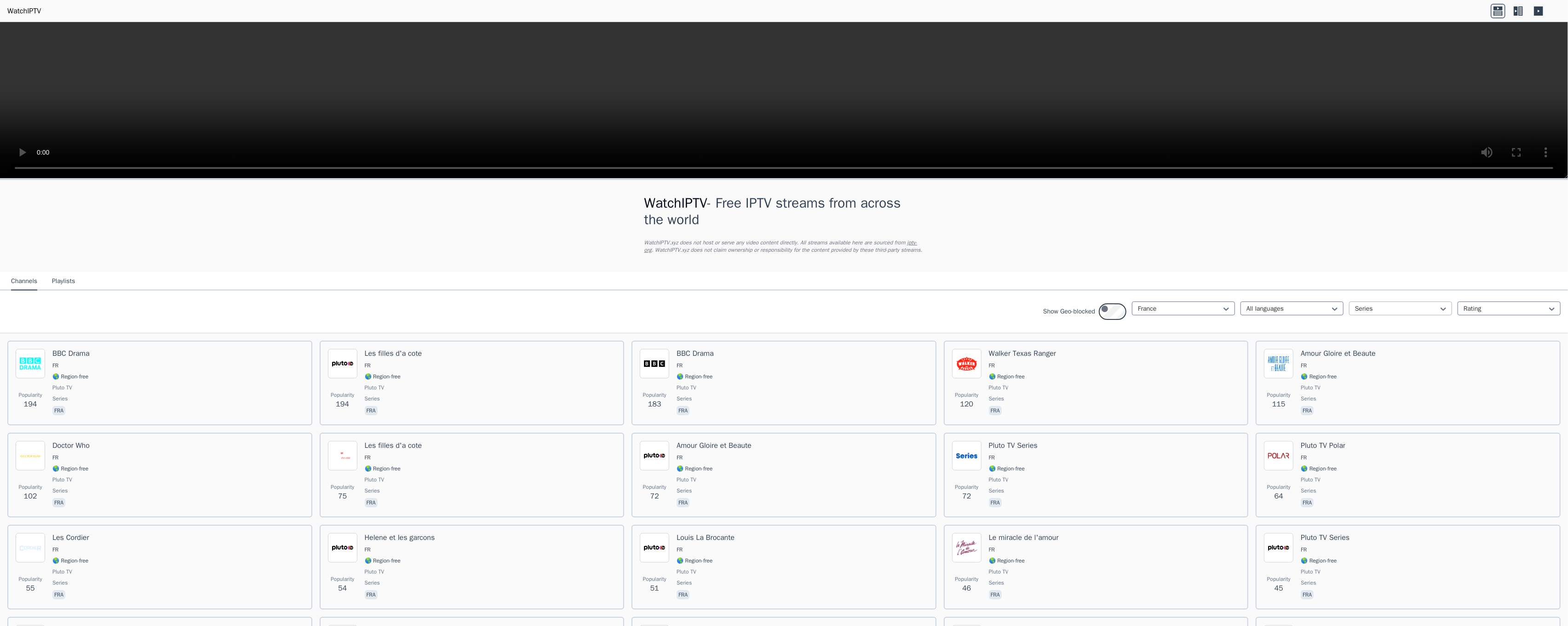 click at bounding box center [1443, 309] 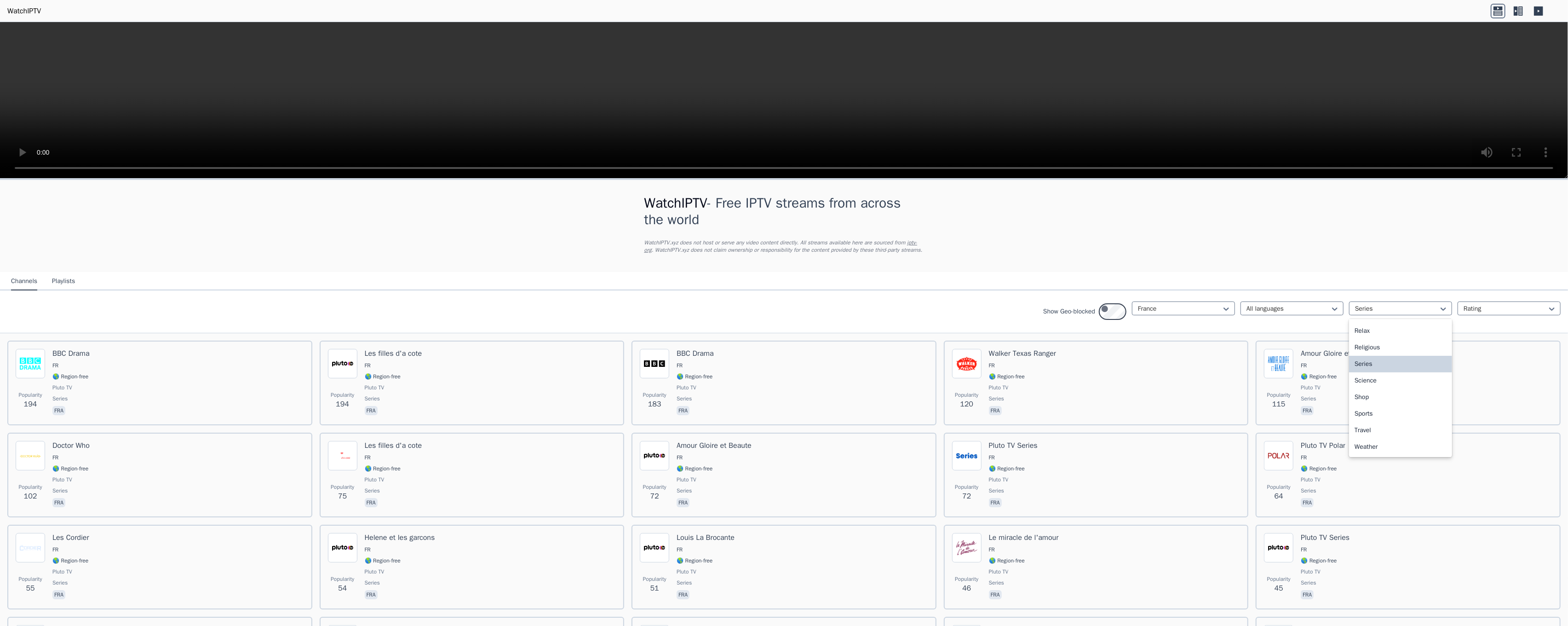 scroll, scrollTop: 0, scrollLeft: 0, axis: both 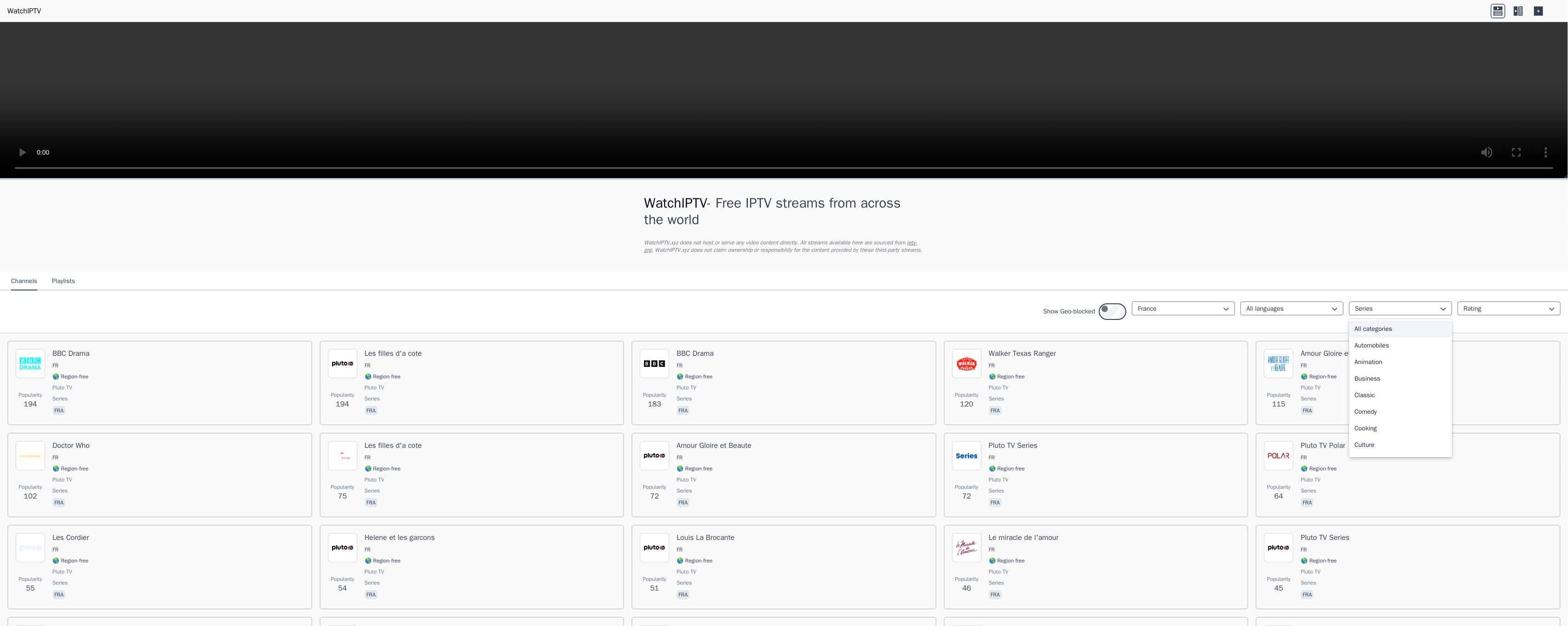 click on "All categories" at bounding box center [1401, 329] 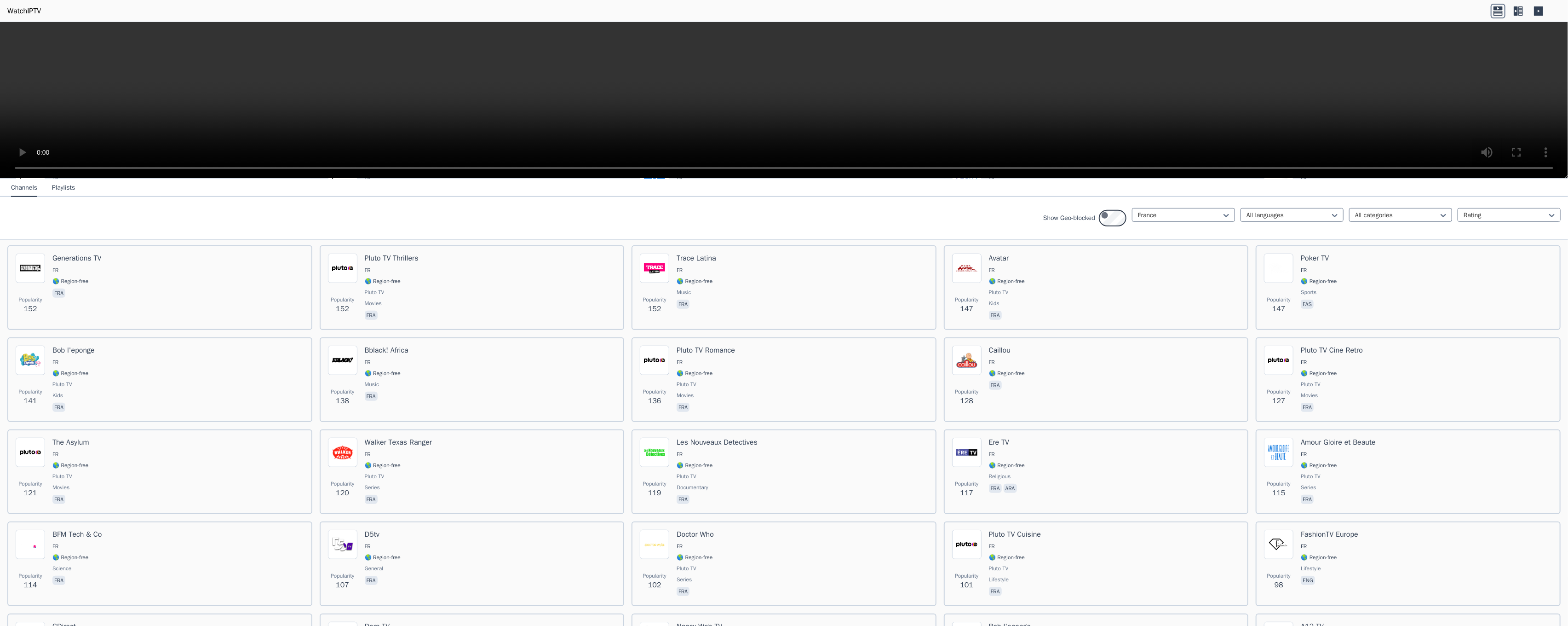 scroll, scrollTop: 0, scrollLeft: 0, axis: both 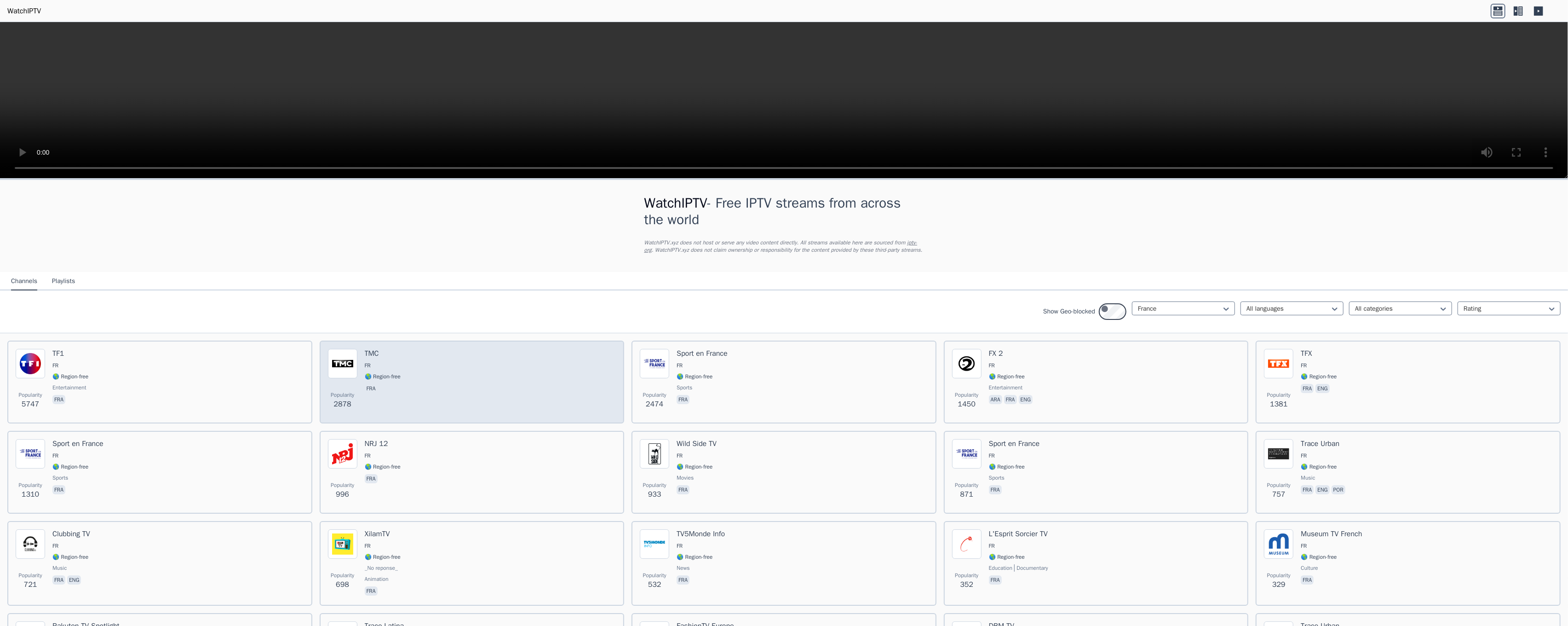 click at bounding box center (343, 364) 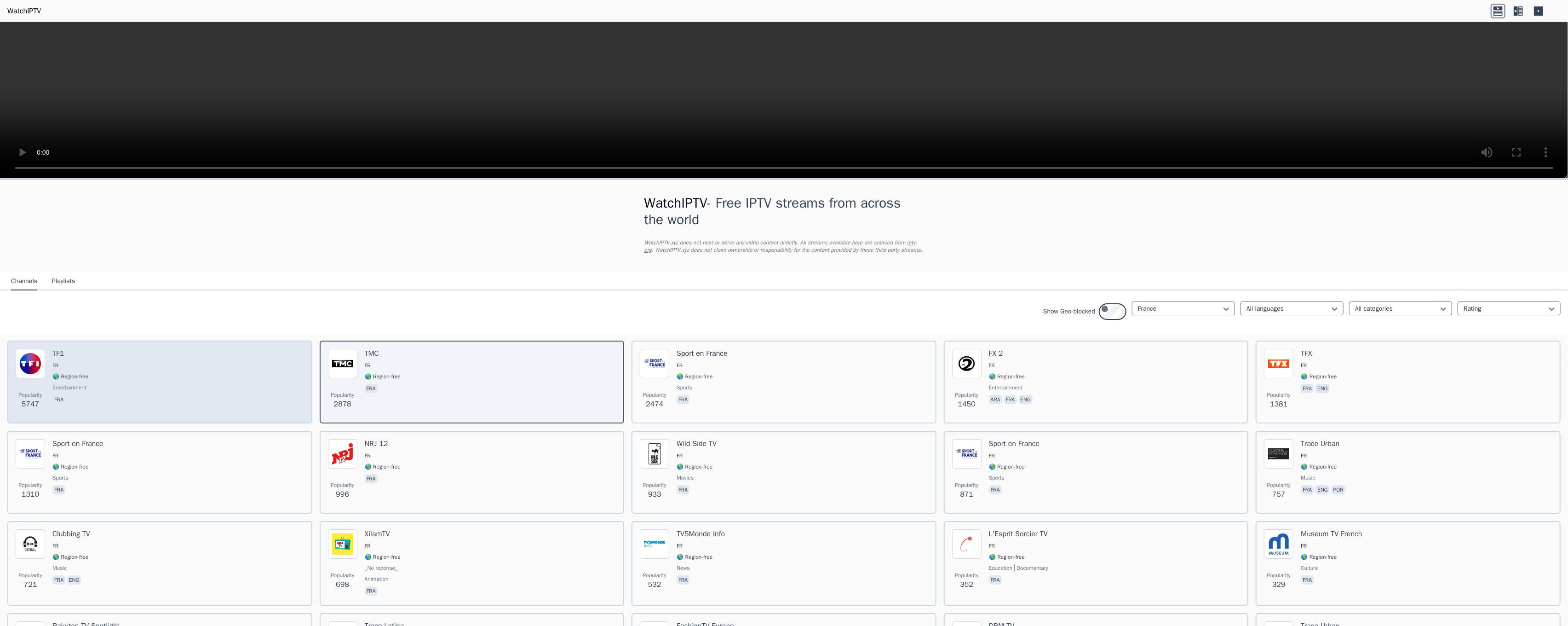 click on "Popularity [NUMBER] TF1 FR 🌎 Region-free entertainment fra" at bounding box center (160, 382) 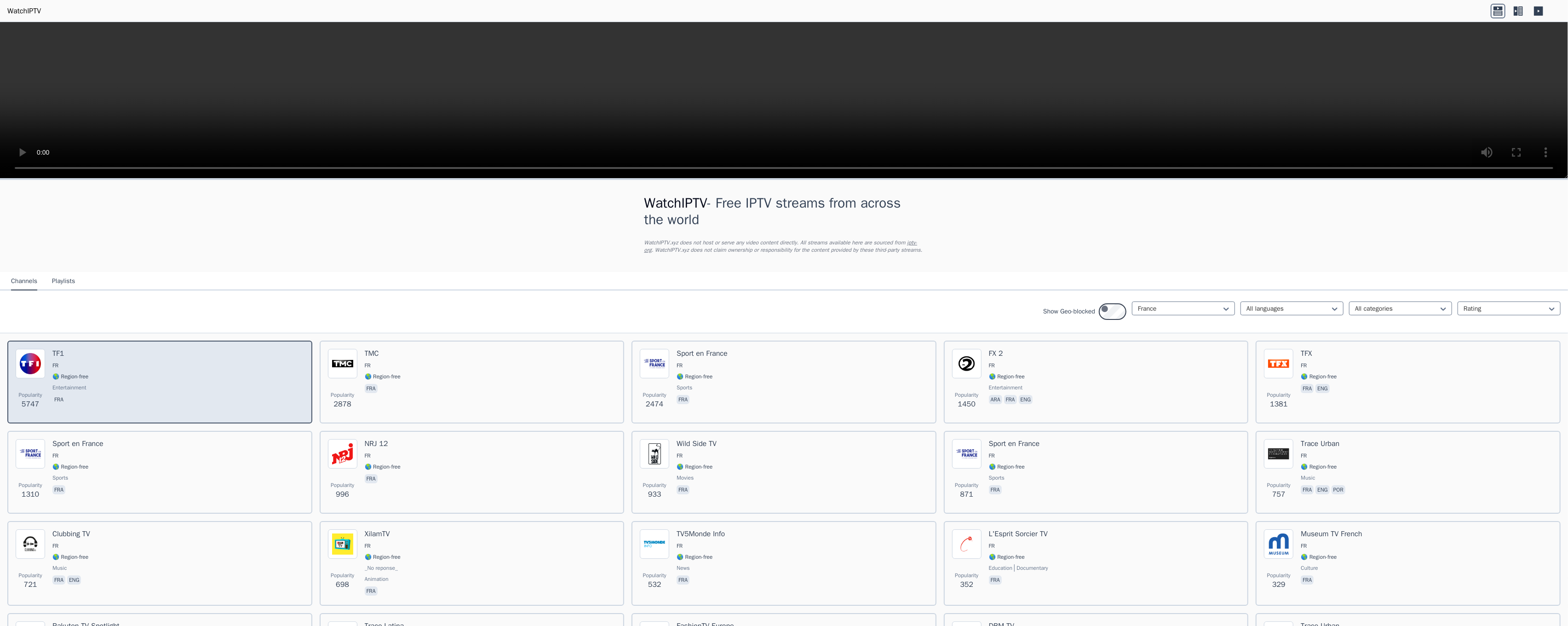 click on "Popularity [NUMBER] TF1 FR 🌎 Region-free entertainment fra" at bounding box center (160, 382) 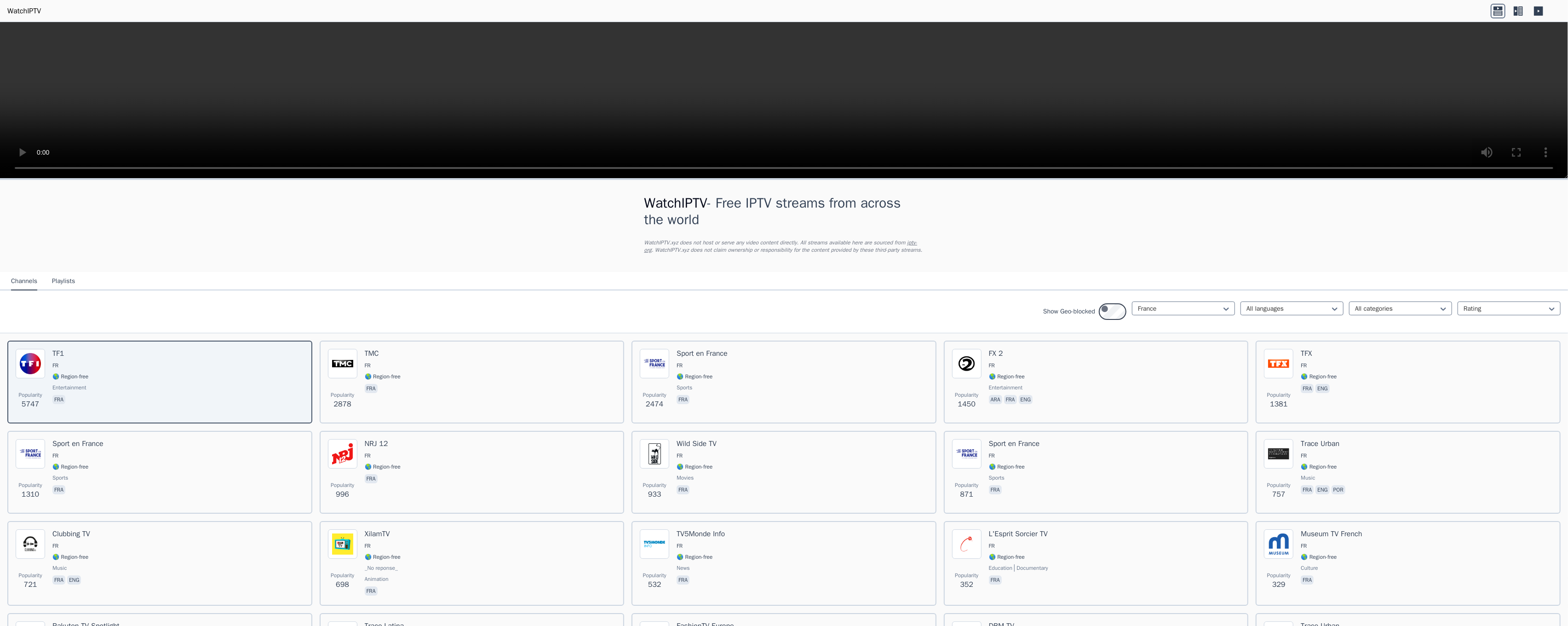 scroll, scrollTop: 552, scrollLeft: 0, axis: vertical 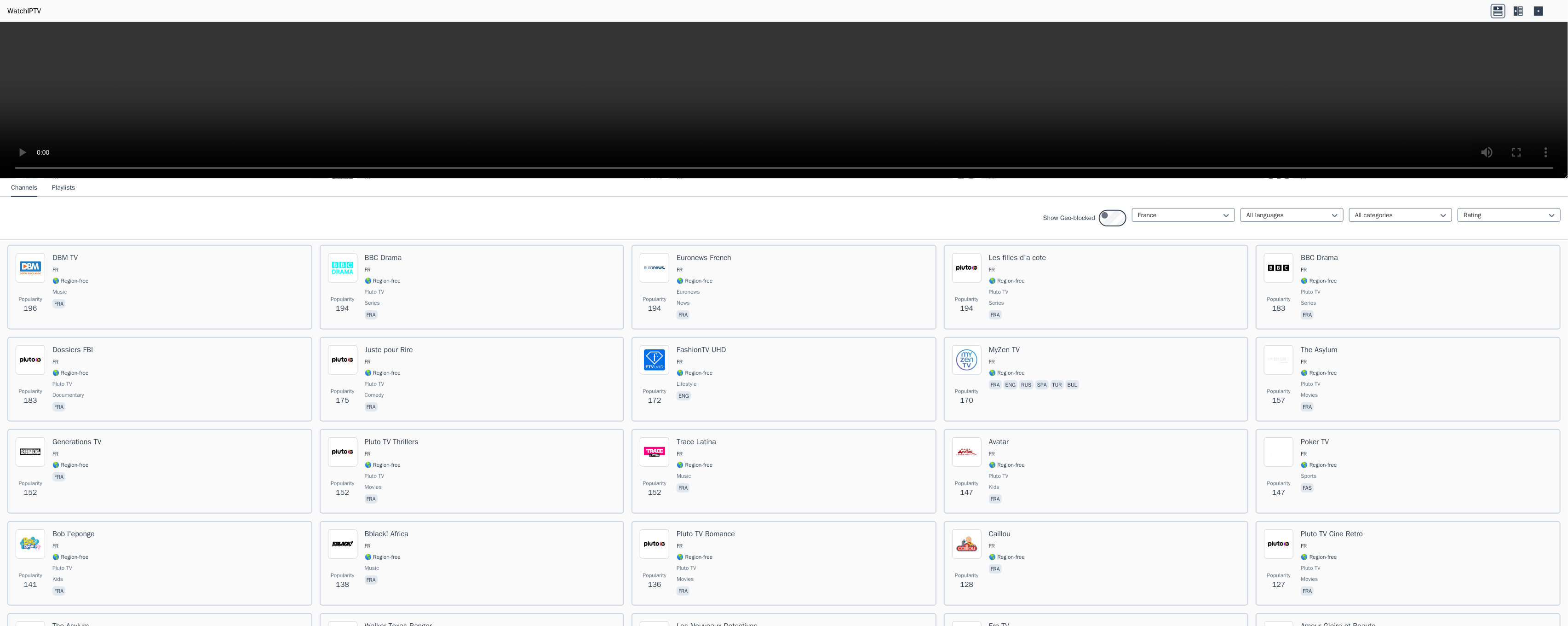 click on "Pluto TV Retro Toons FR 🌎 Region-free Pluto TV animation kids fra" at bounding box center [86, 195] 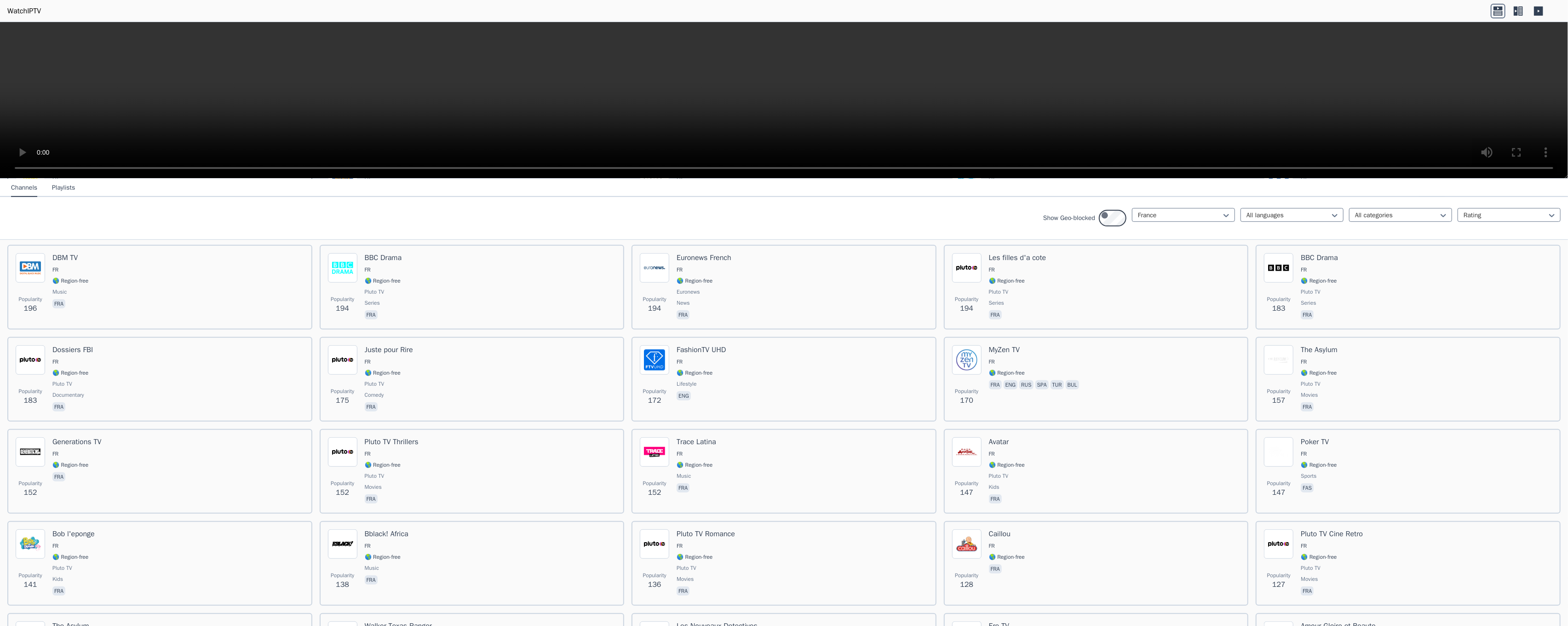 click on "Pluto TV Retro Toons FR 🌎 Region-free Pluto TV animation kids fra" at bounding box center [86, 195] 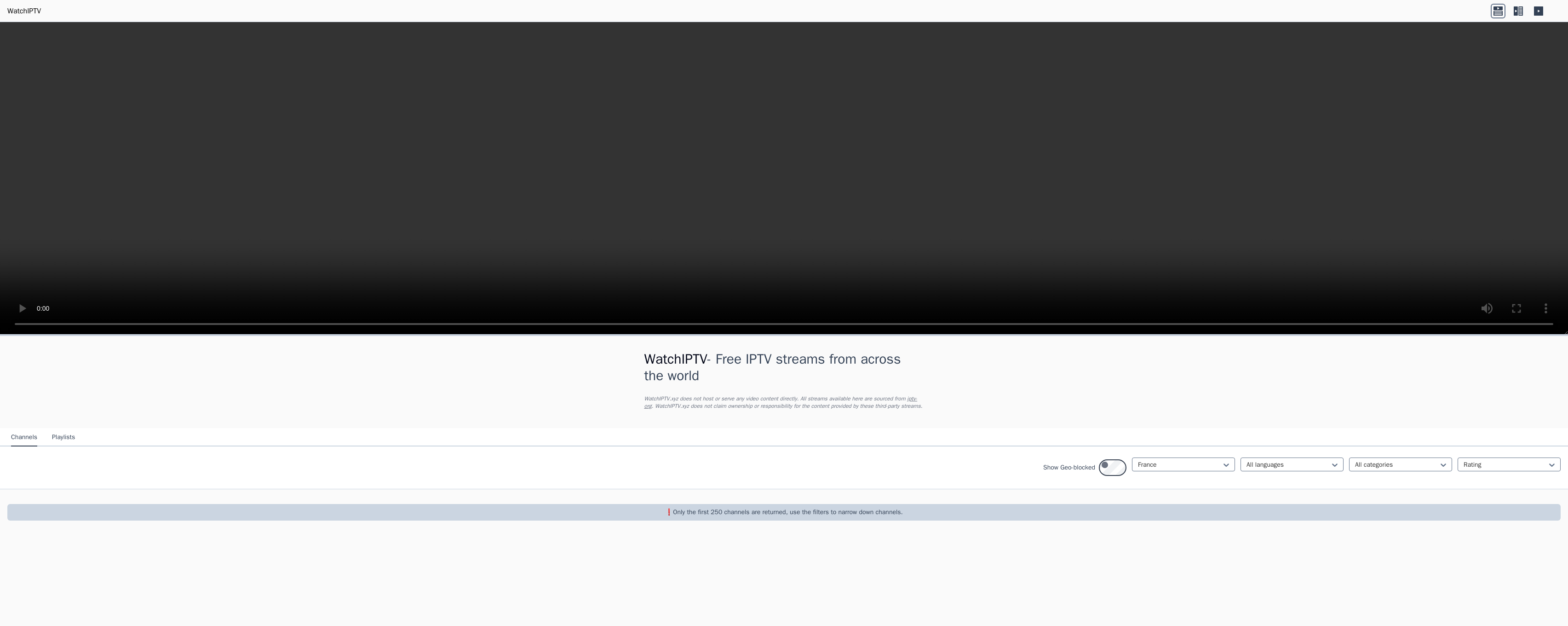 scroll, scrollTop: 0, scrollLeft: 0, axis: both 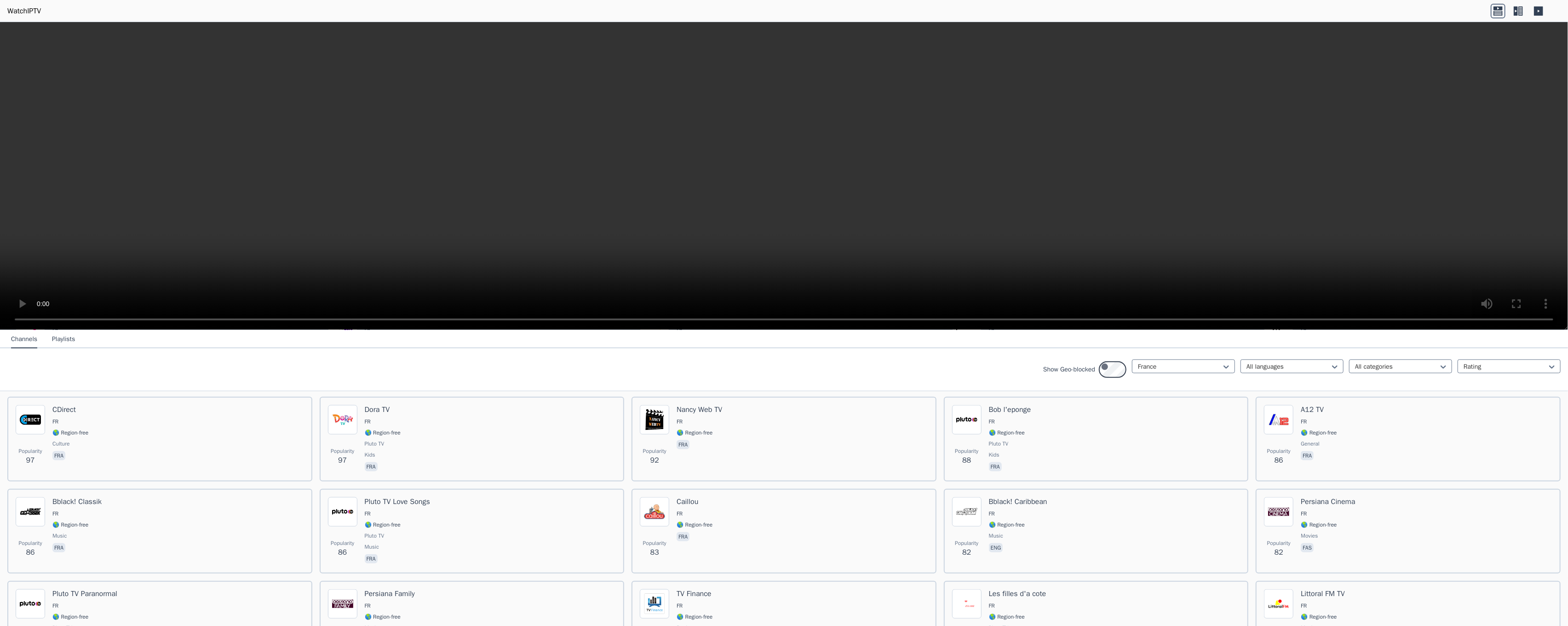 click on "FR" at bounding box center [391, 53] 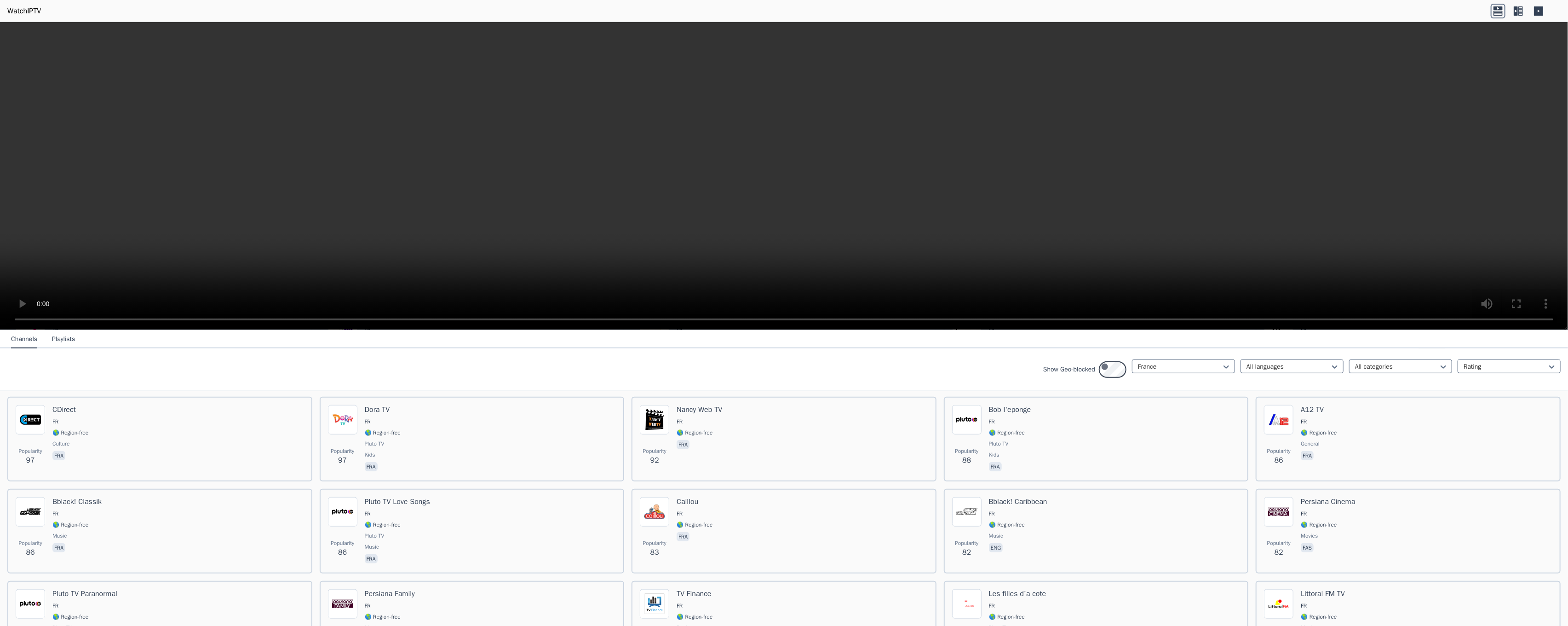 click on "FR" at bounding box center (391, 53) 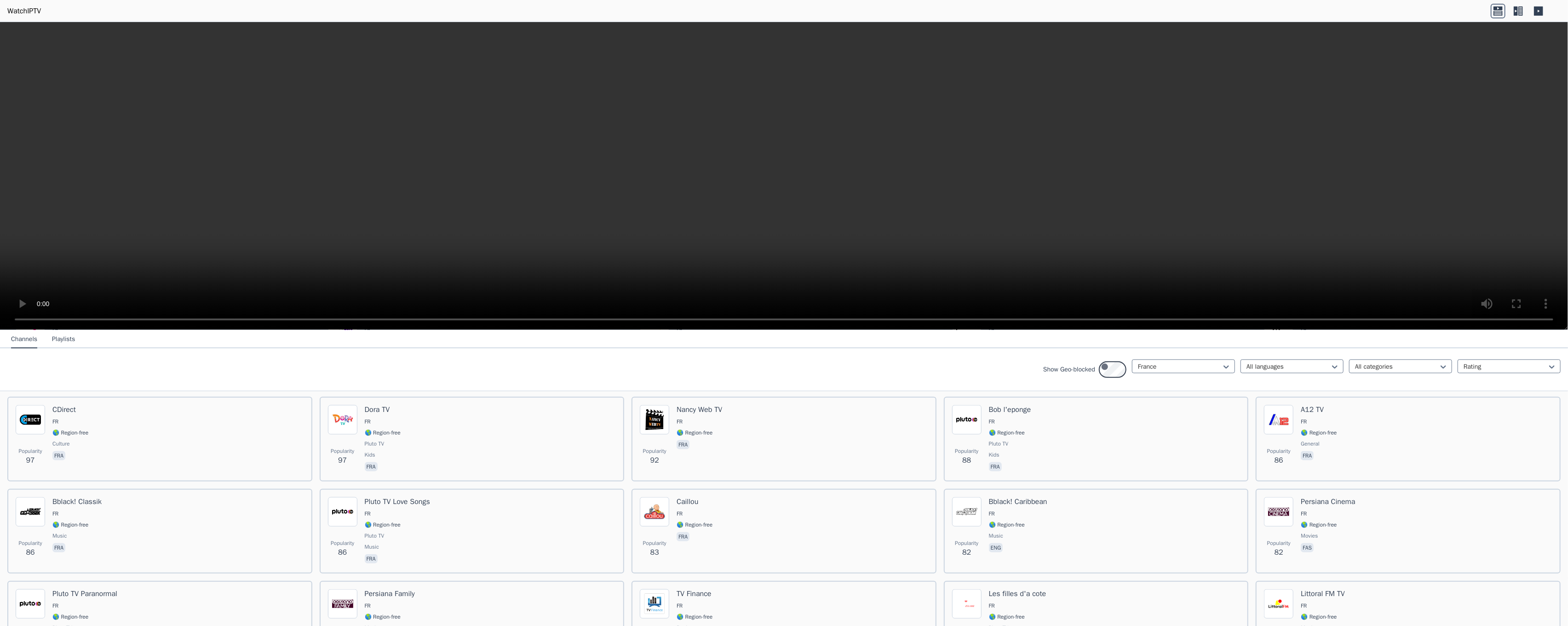 click at bounding box center (343, 52) 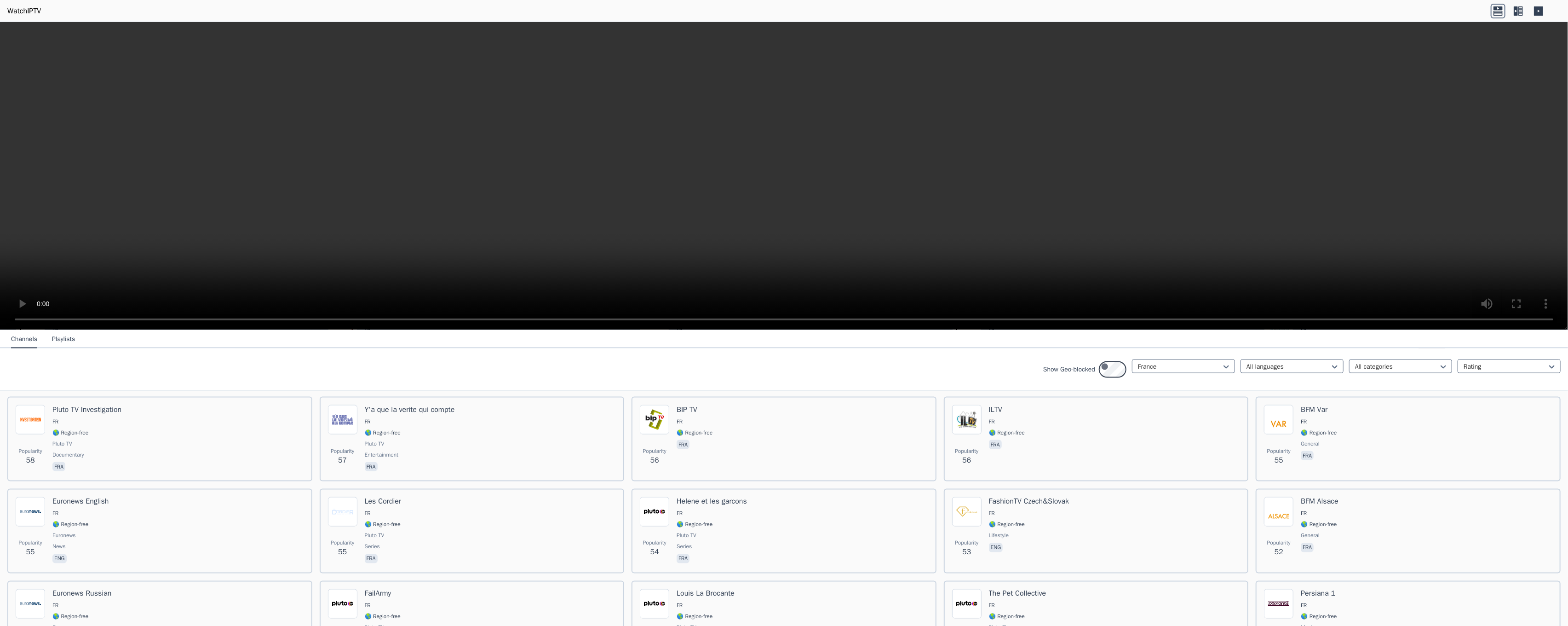 click on "Popularity 77 TV Finance FR 🌎 Region-free business fra" at bounding box center (784, -113) 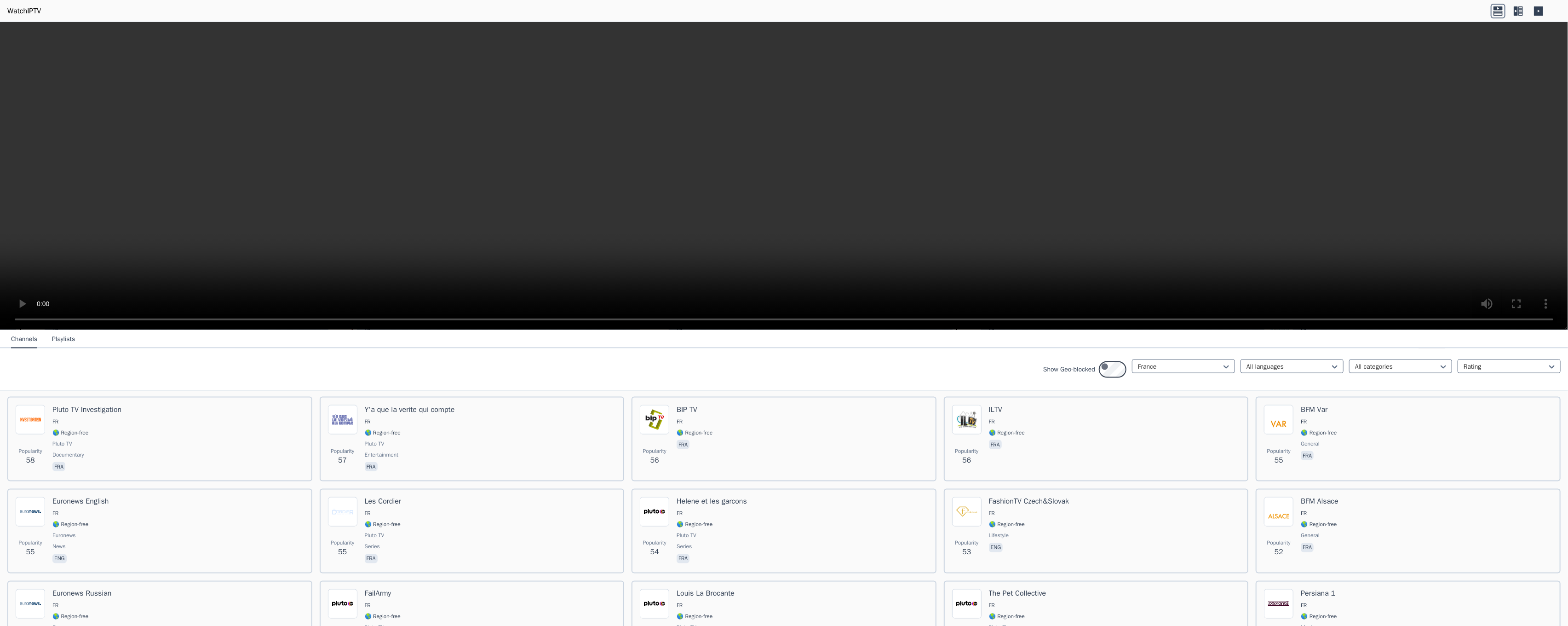 click on "Popularity 77 TV Finance FR 🌎 Region-free business fra" at bounding box center [784, -113] 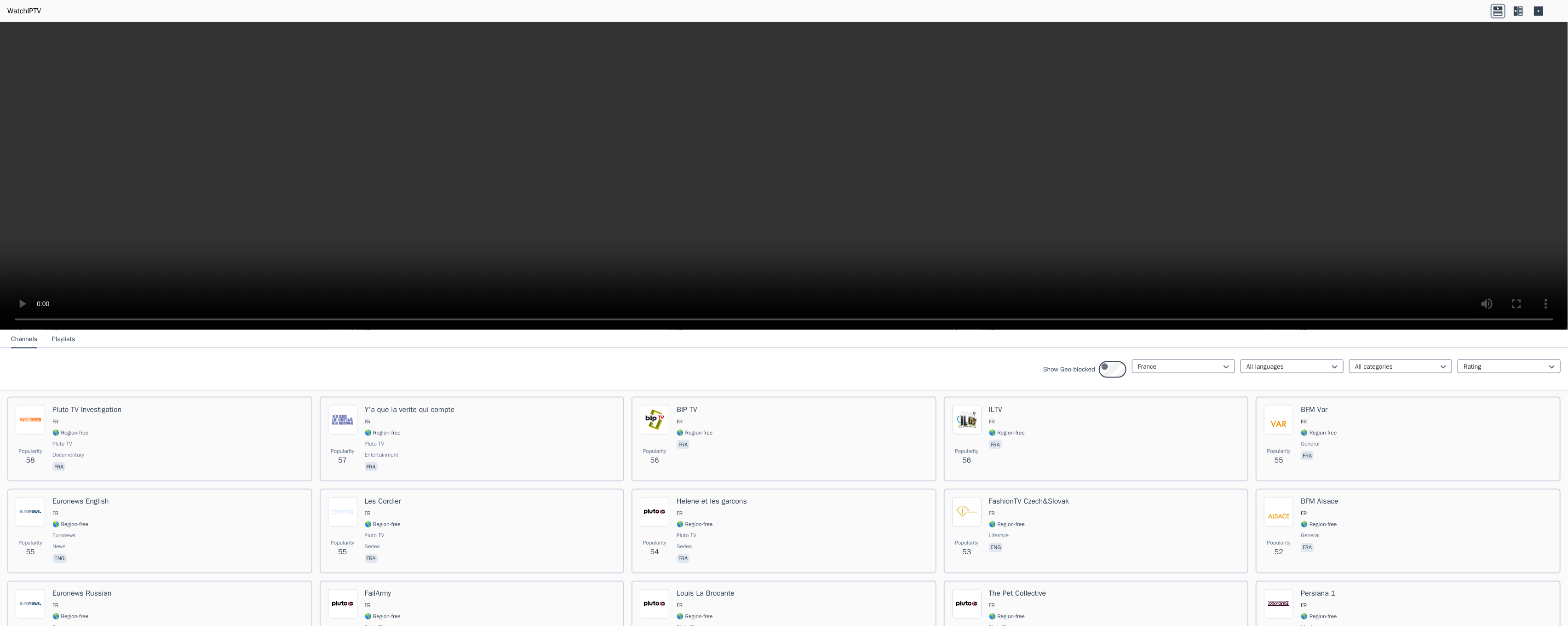 click on "Popularity 75 Les filles d'a cote FR 🌎 Region-free Pluto TV series fra" at bounding box center [1096, -113] 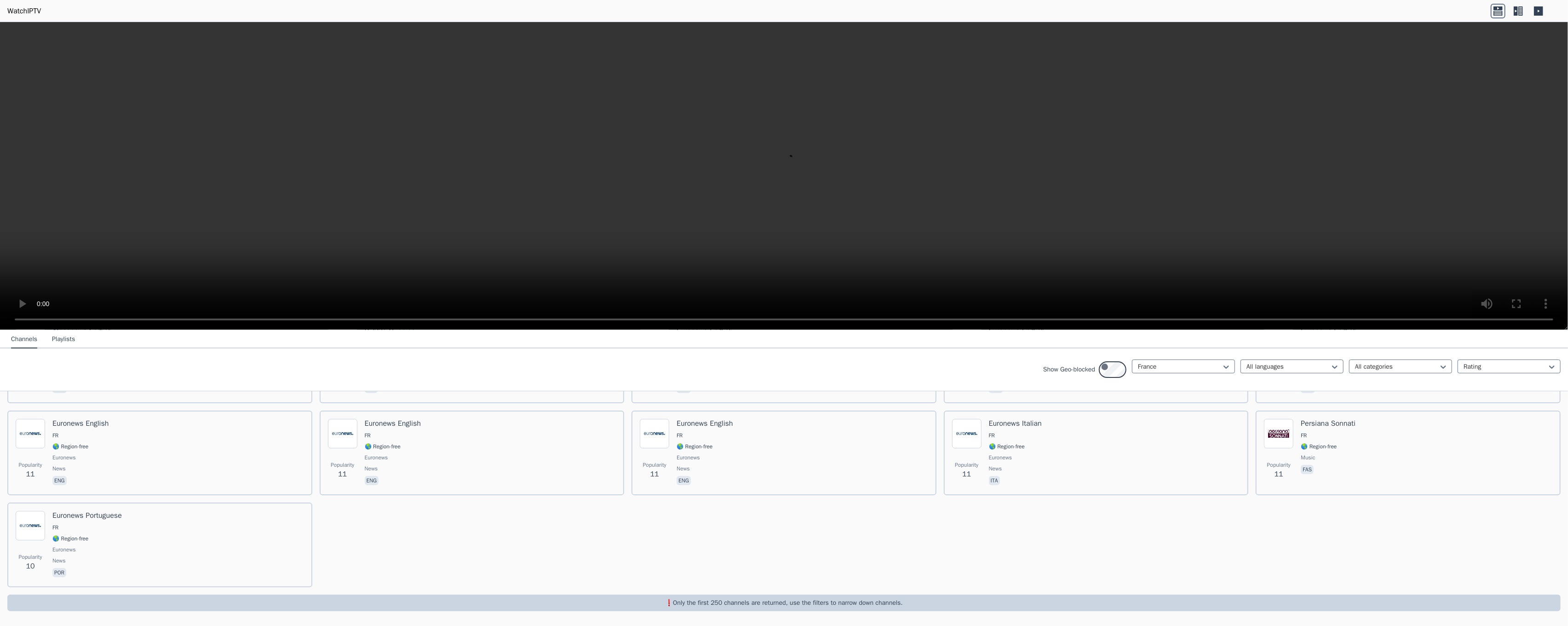 scroll, scrollTop: 4772, scrollLeft: 0, axis: vertical 